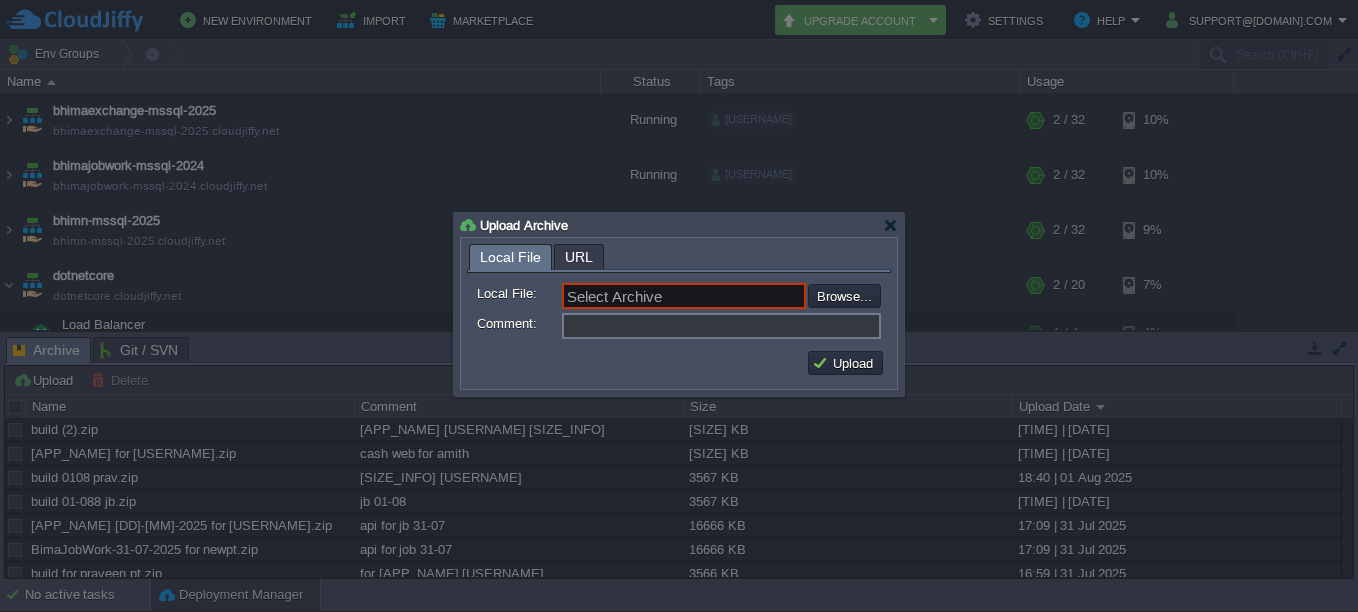 scroll, scrollTop: 0, scrollLeft: 0, axis: both 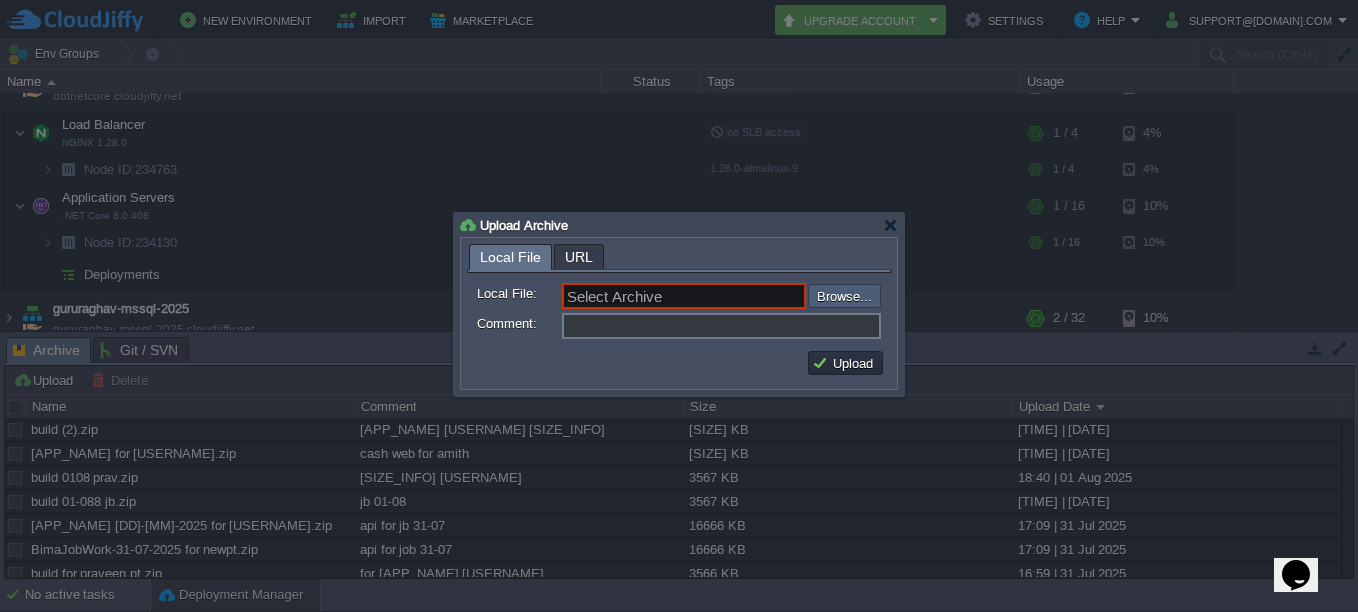 click at bounding box center [754, 296] 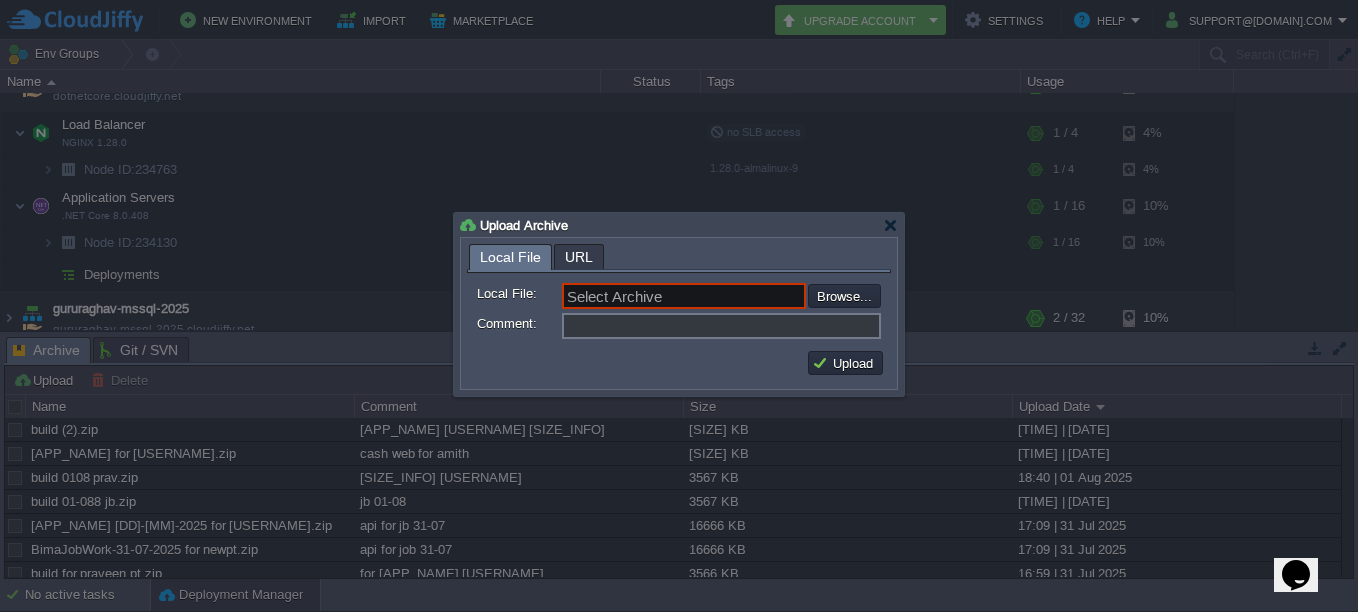 type on "[DRIVE_LETTER]:\fakepath\[FILENAME].zip" 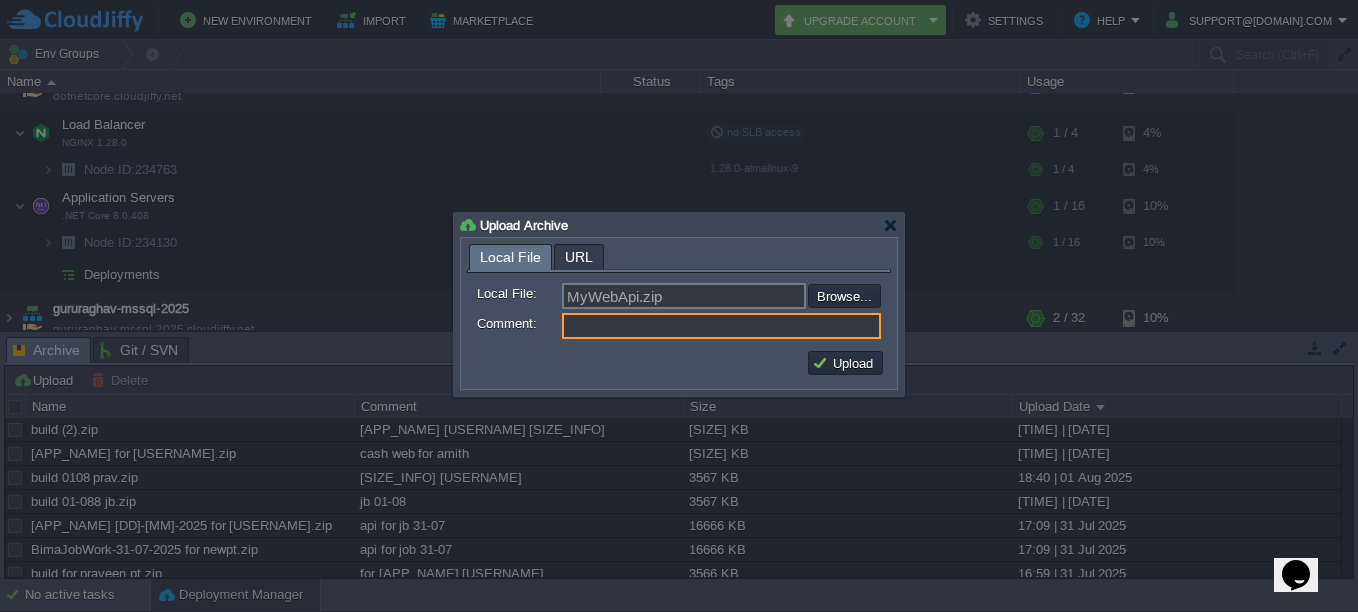 click on "MyWebApi.zip" at bounding box center (684, 296) 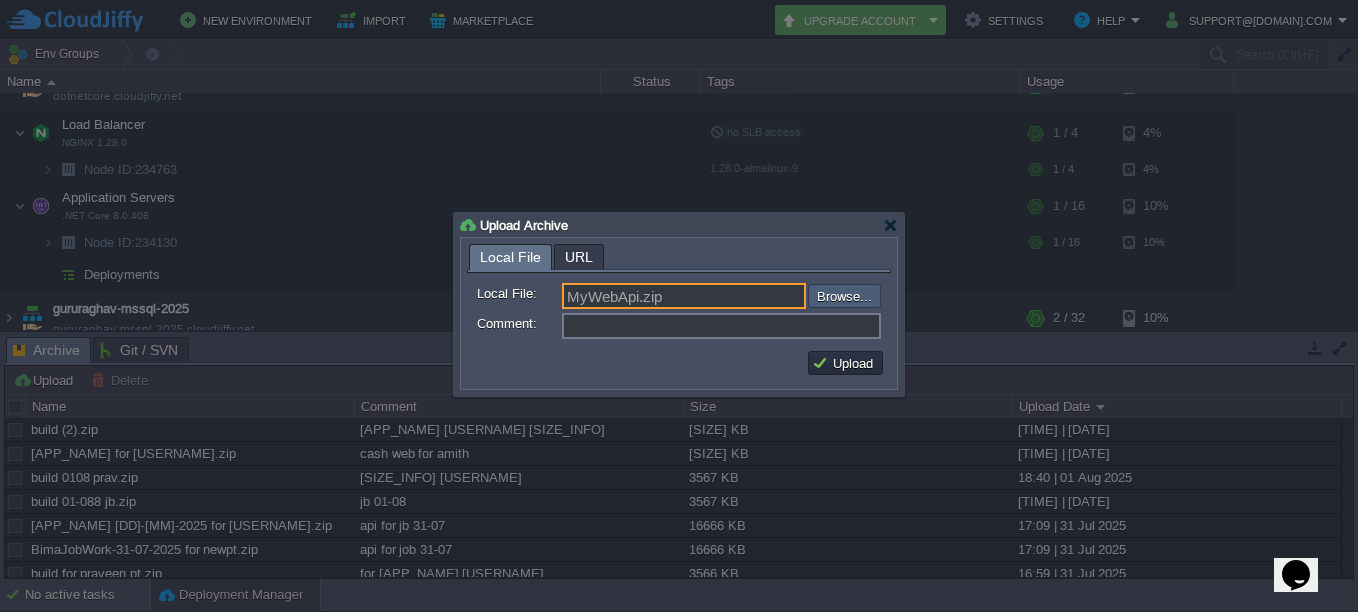 click at bounding box center (754, 296) 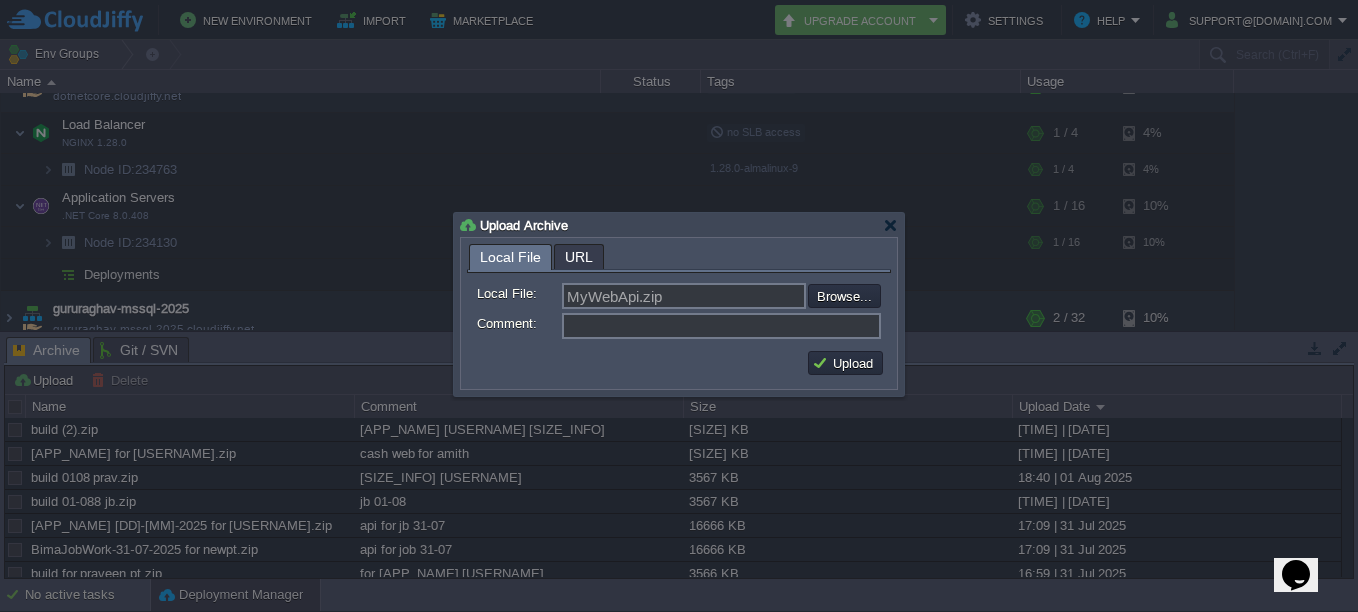 type on "C:\fakepath\publish.zip" 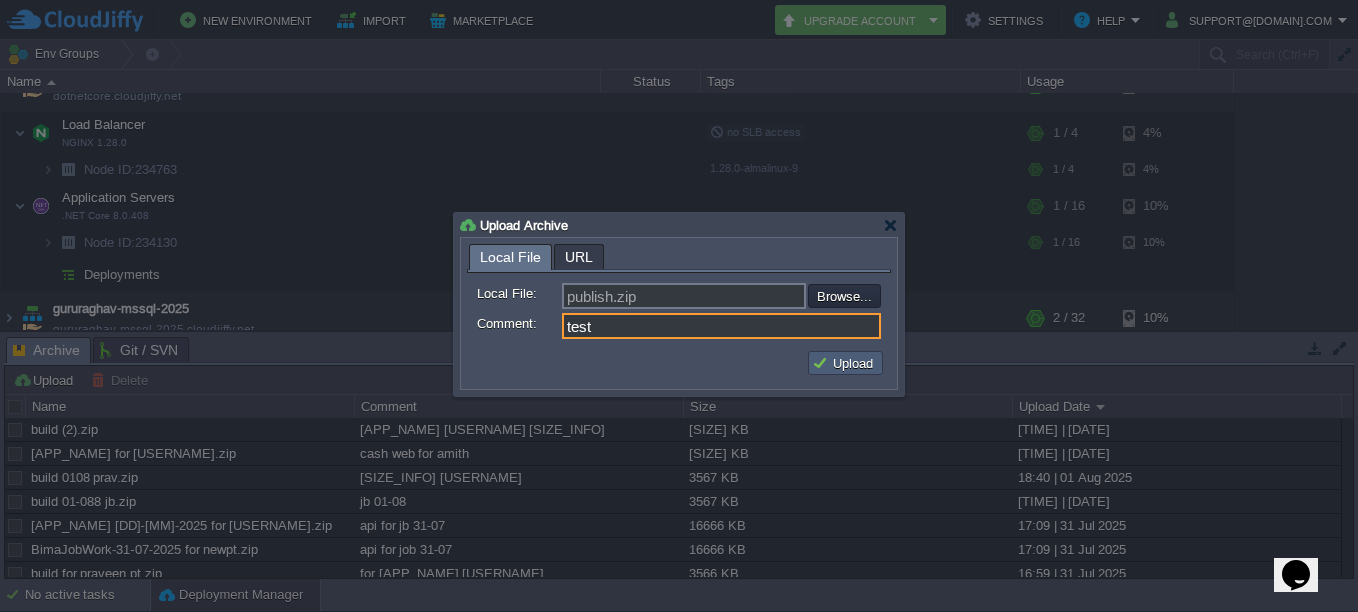 type on "test" 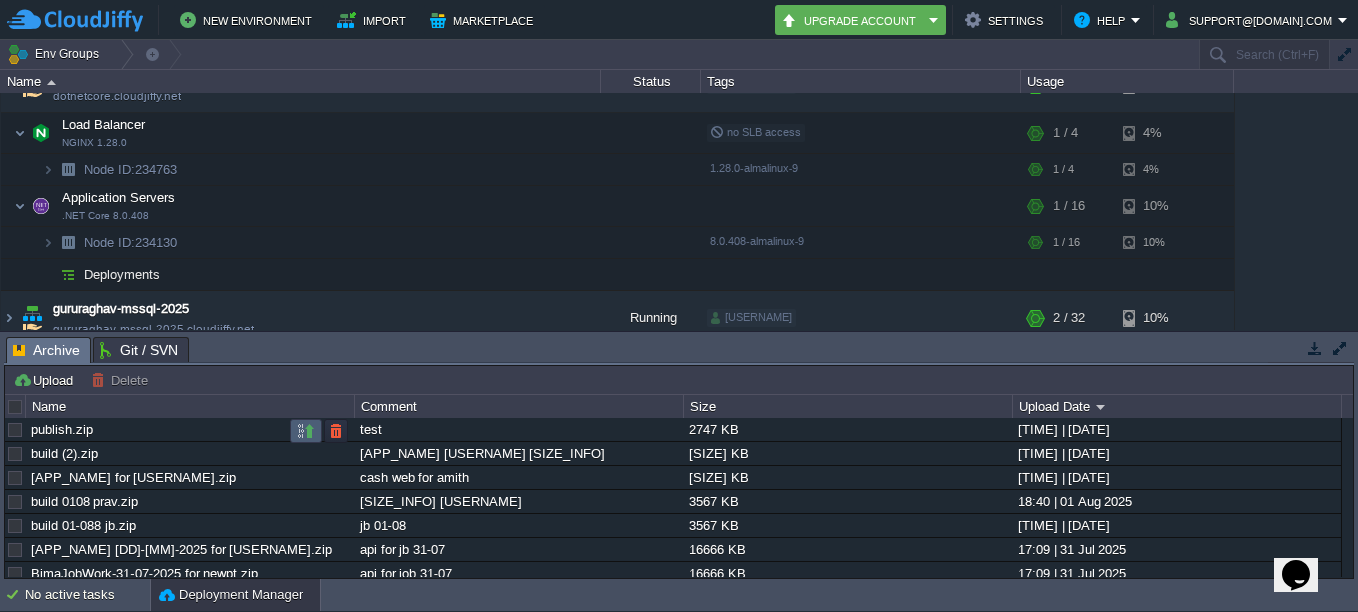 click at bounding box center [306, 431] 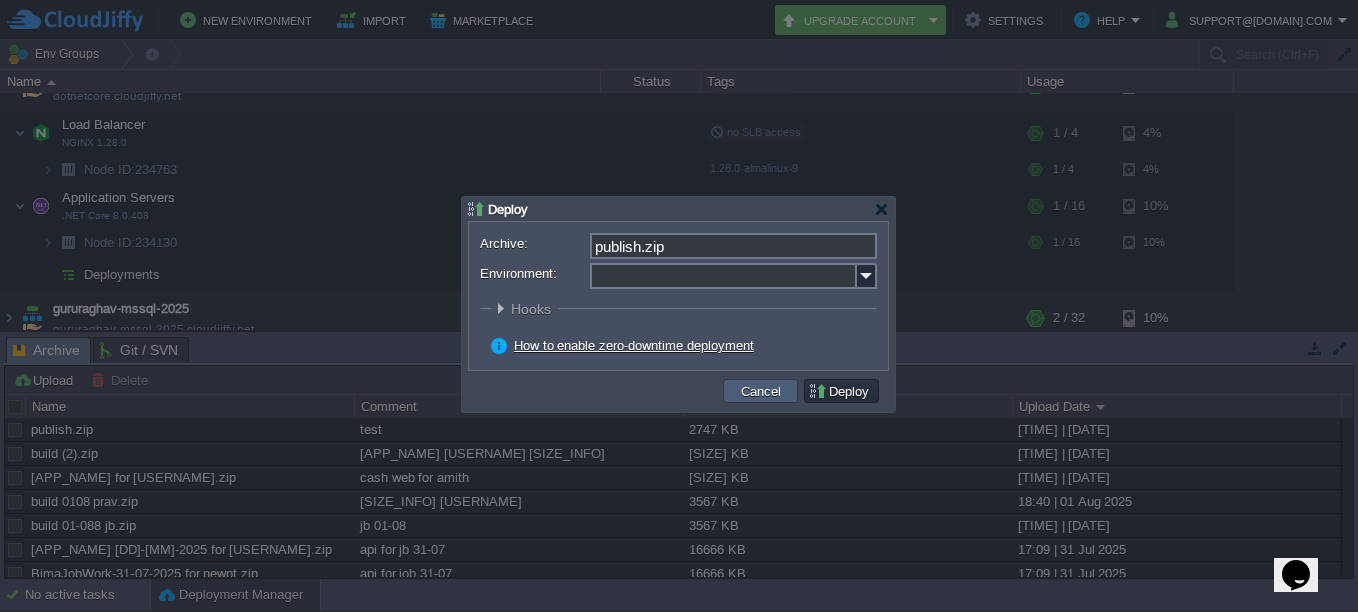 click on "Cancel" at bounding box center [761, 391] 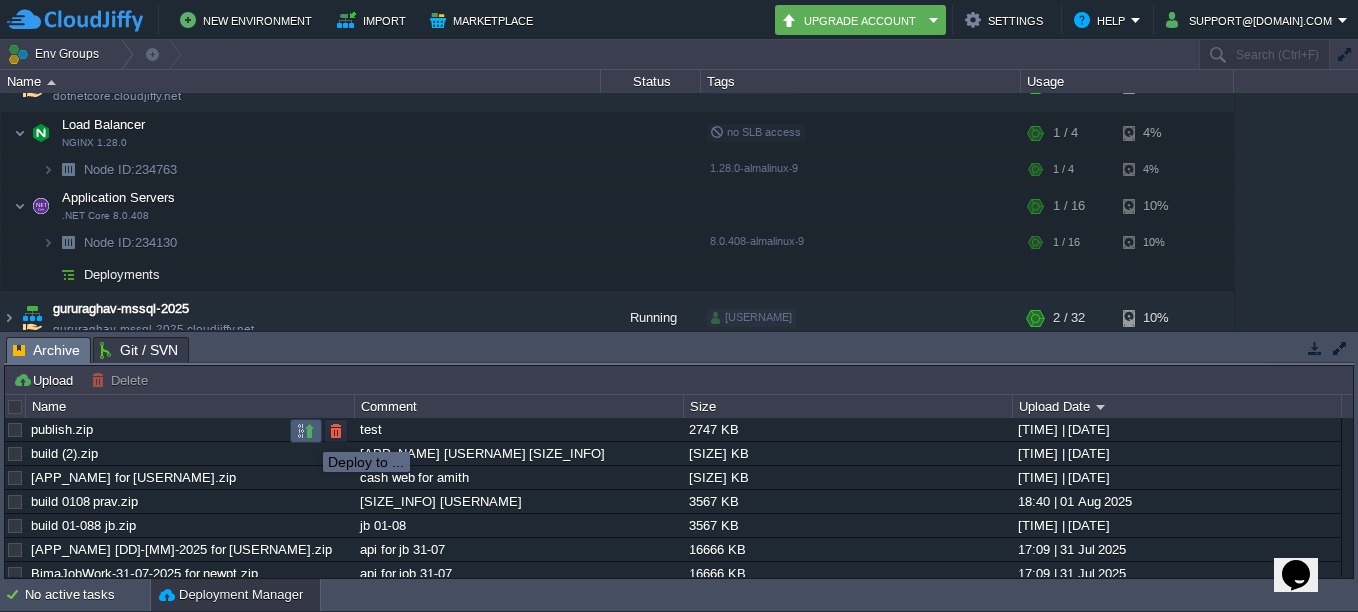 click at bounding box center (306, 431) 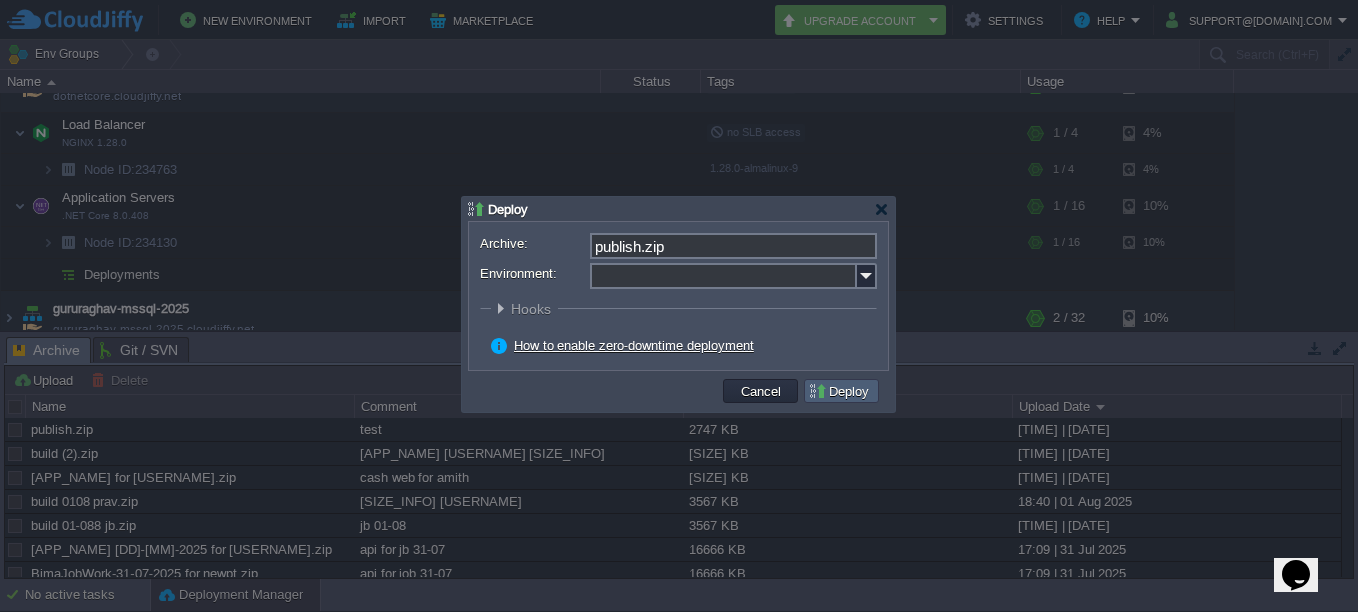 click on "Deploy" at bounding box center (841, 391) 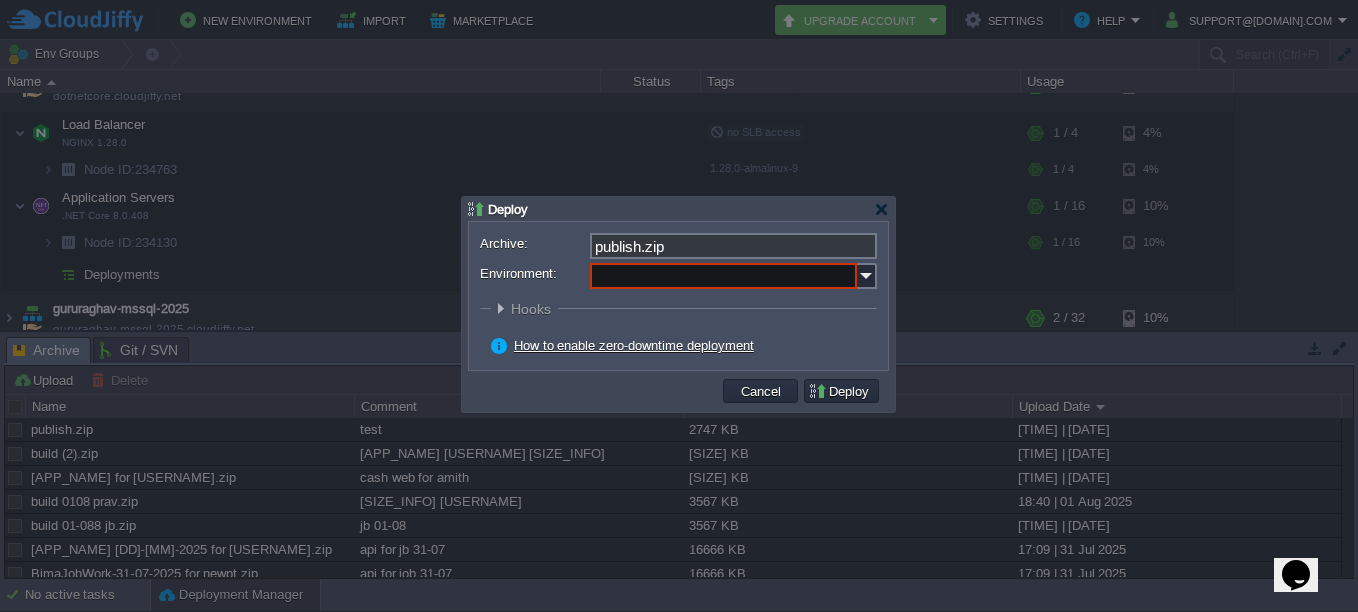 click on "Environment:" at bounding box center [723, 276] 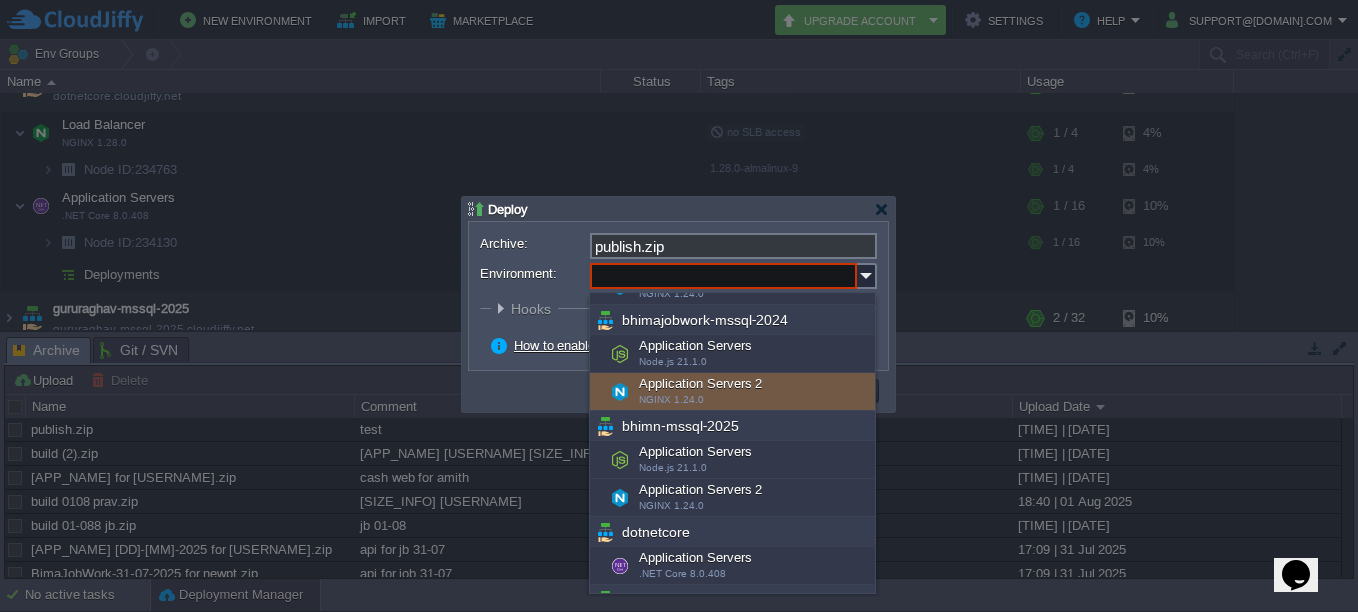 scroll, scrollTop: 200, scrollLeft: 0, axis: vertical 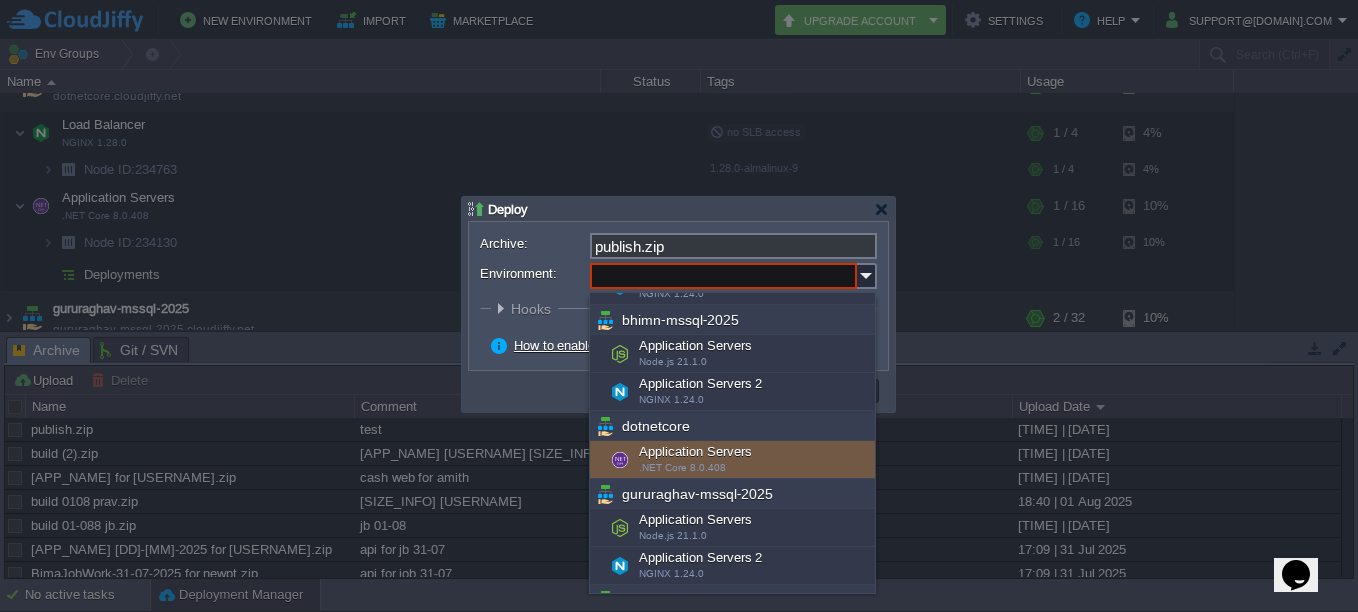 click on "dotnetcore" at bounding box center (732, 426) 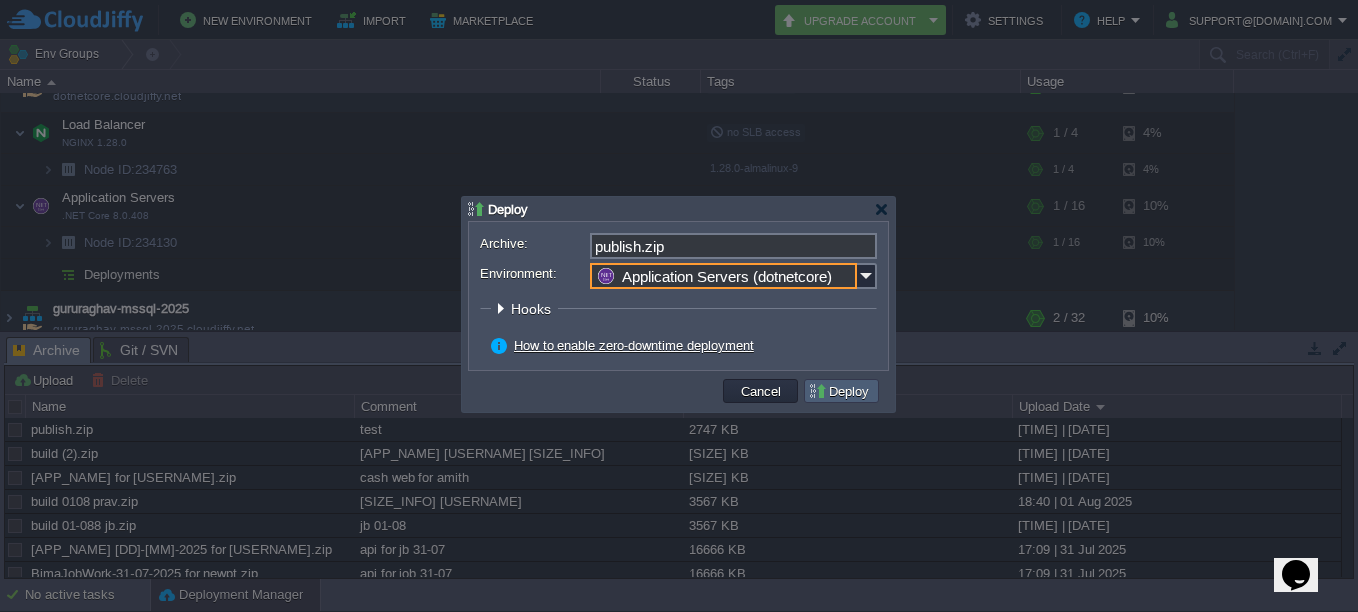 click on "Deploy" at bounding box center (841, 391) 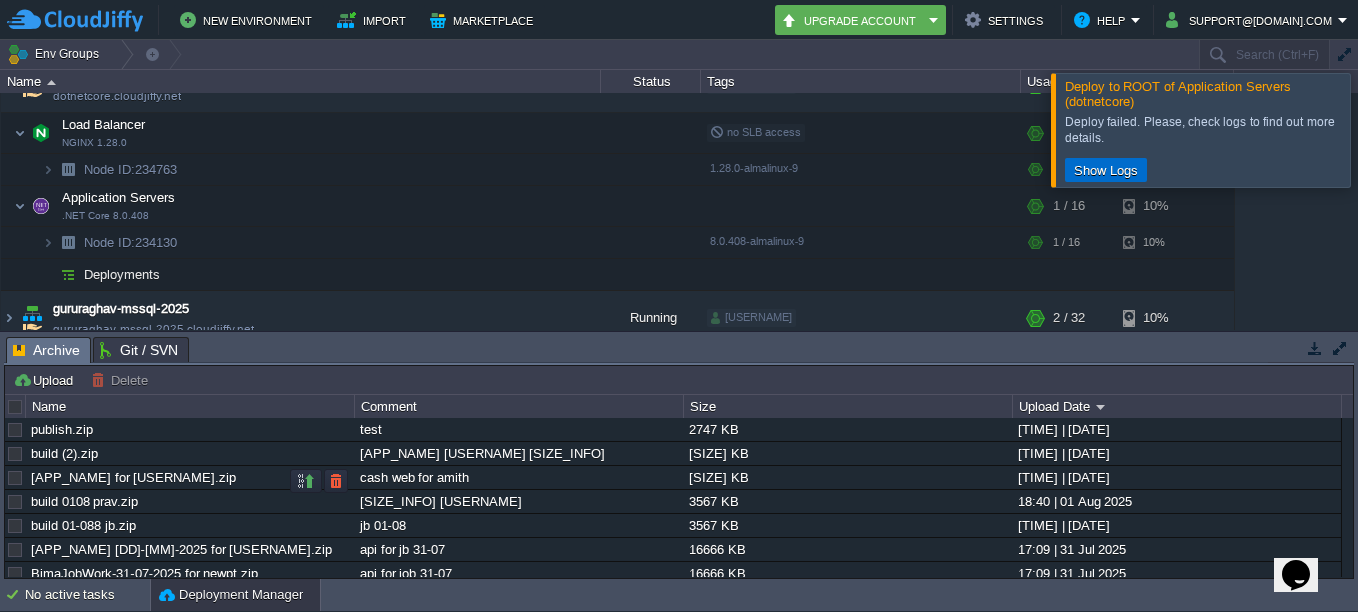 click on "Show Logs" at bounding box center (1106, 170) 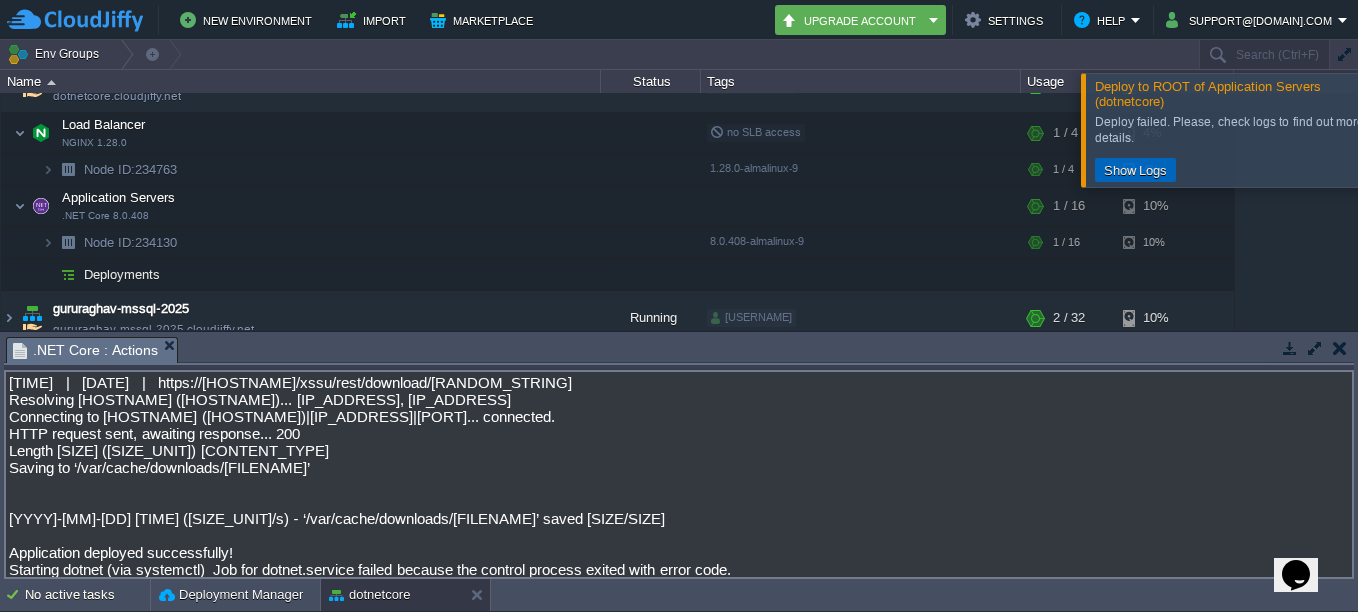 scroll, scrollTop: 123, scrollLeft: 0, axis: vertical 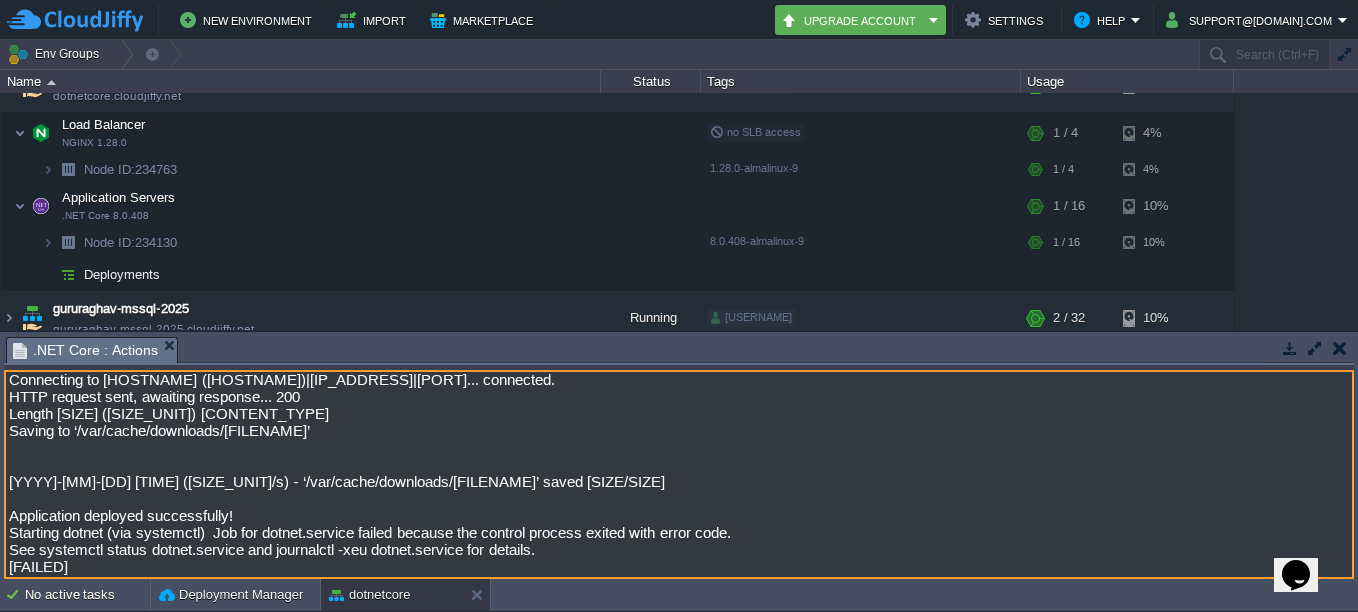 click on "[TIME]   |   [DATE]   |   https://[HOSTNAME]/xssu/rest/download/[RANDOM_STRING]
Resolving [HOSTNAME] ([HOSTNAME])... [IP_ADDRESS], [IP_ADDRESS]
Connecting to [HOSTNAME] ([HOSTNAME])|[IP_ADDRESS]|[PORT]... connected.
HTTP request sent, awaiting response... 200
Length [SIZE] ([SIZE_UNIT]) [CONTENT_TYPE]
Saving to ‘/var/cache/downloads/[FILENAME]’
[YYYY]-[MM]-[DD] [TIME] ([SIZE_UNIT]/s) - ‘/var/cache/downloads/[FILENAME]’ saved [SIZE/SIZE]
Application deployed successfully!
Starting dotnet (via systemctl)  Job for dotnet.service failed because the control process exited with error code.
See systemctl status dotnet.service and journalctl -xeu dotnet.service for details.
[FAILED]" at bounding box center [679, 474] 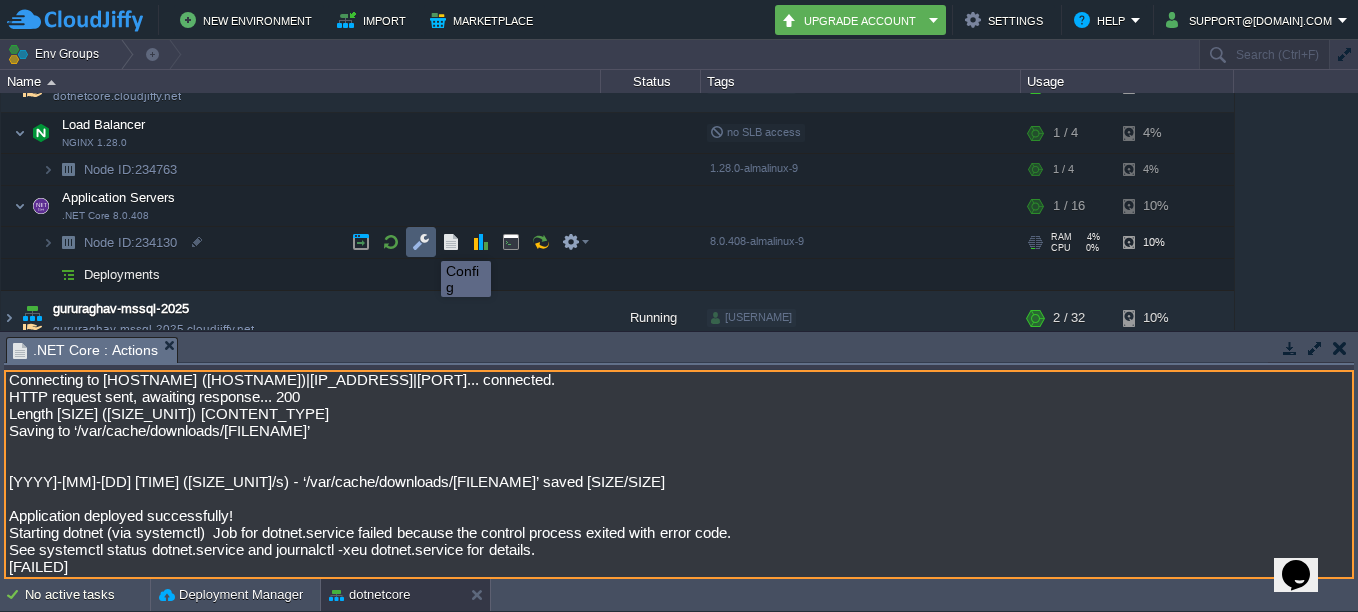 click at bounding box center (421, 242) 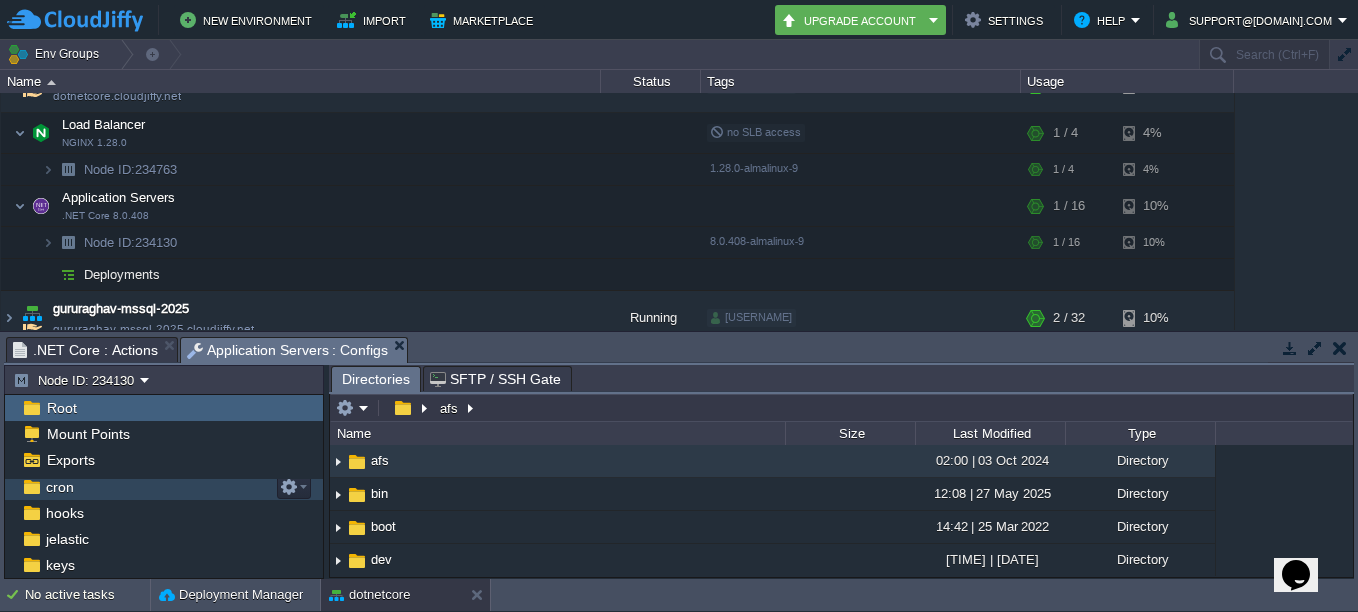 scroll, scrollTop: 105, scrollLeft: 0, axis: vertical 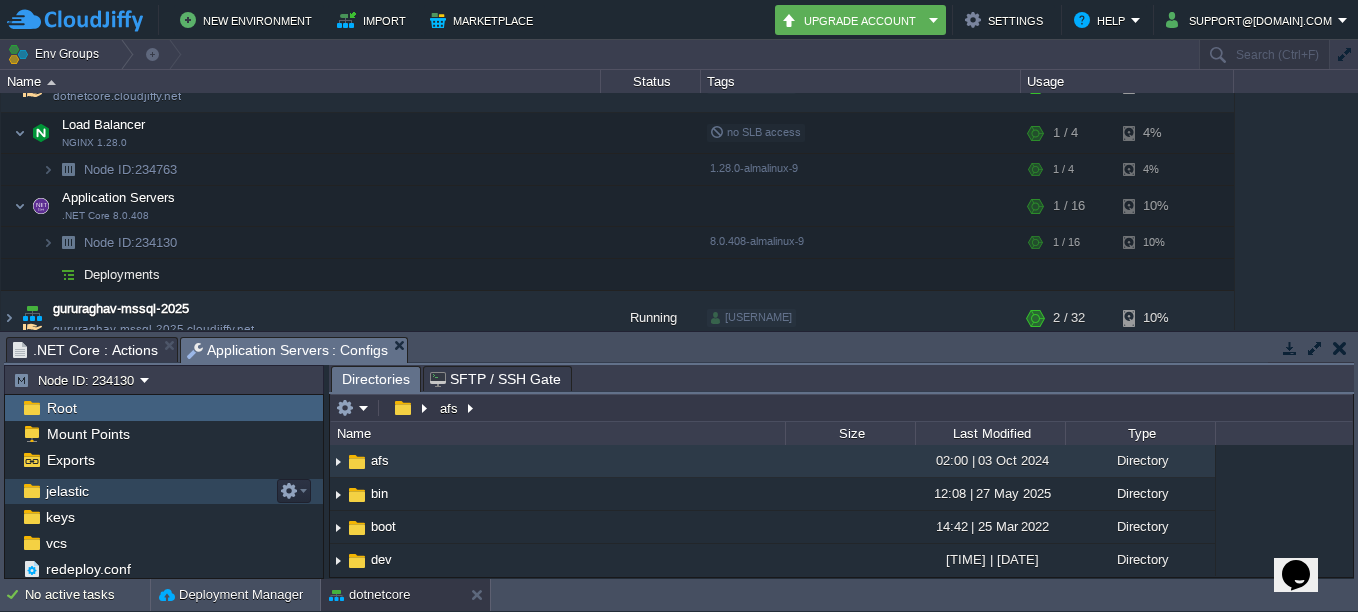 click on "jelastic" at bounding box center [67, 491] 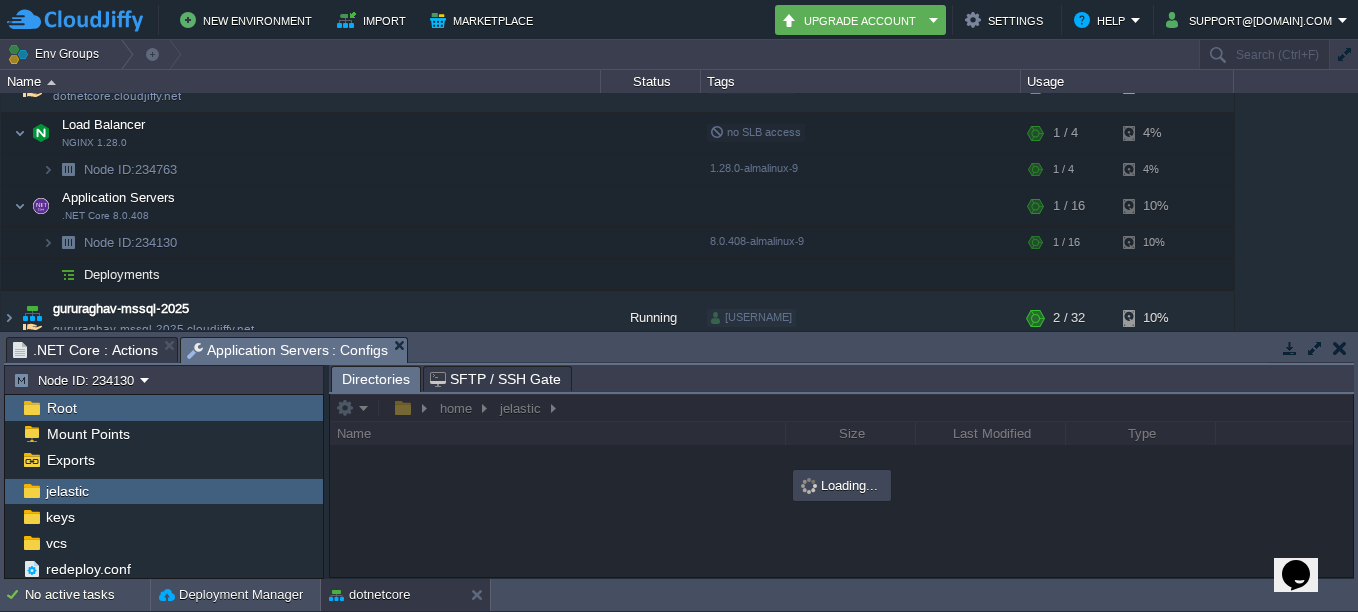 click on "Application Servers : Configs" at bounding box center [288, 350] 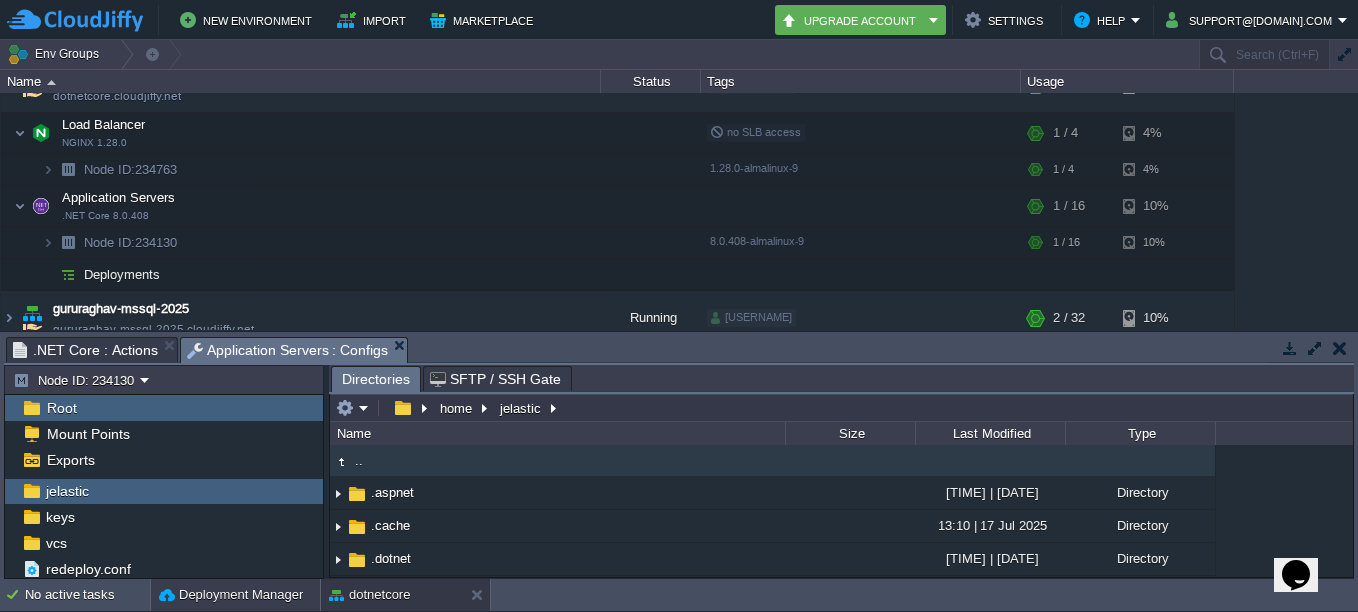 click on "Deployment Manager" at bounding box center (235, 595) 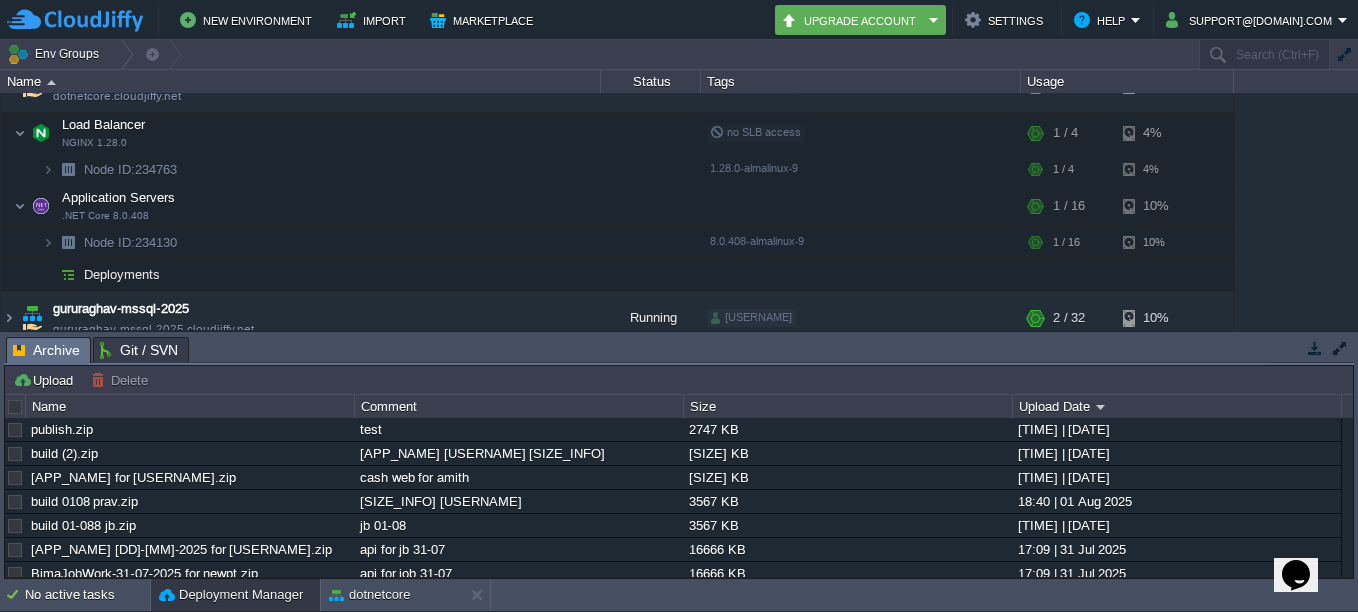 click on "Git / SVN" at bounding box center [139, 350] 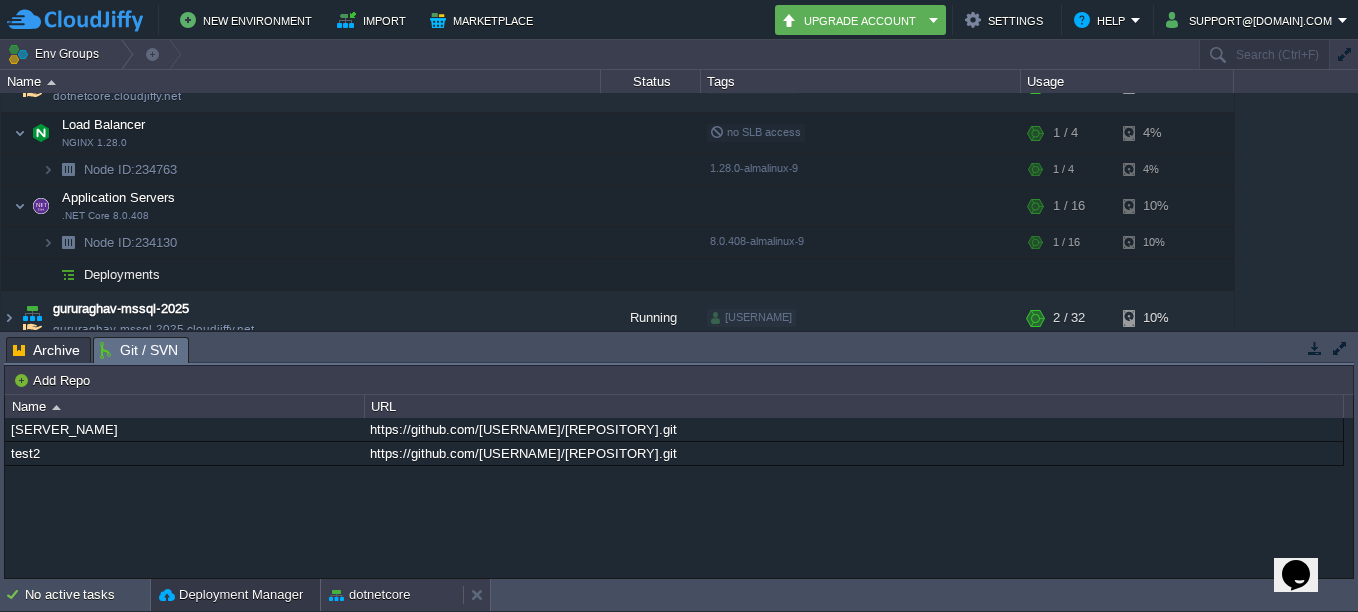 click on "dotnetcore" at bounding box center [369, 595] 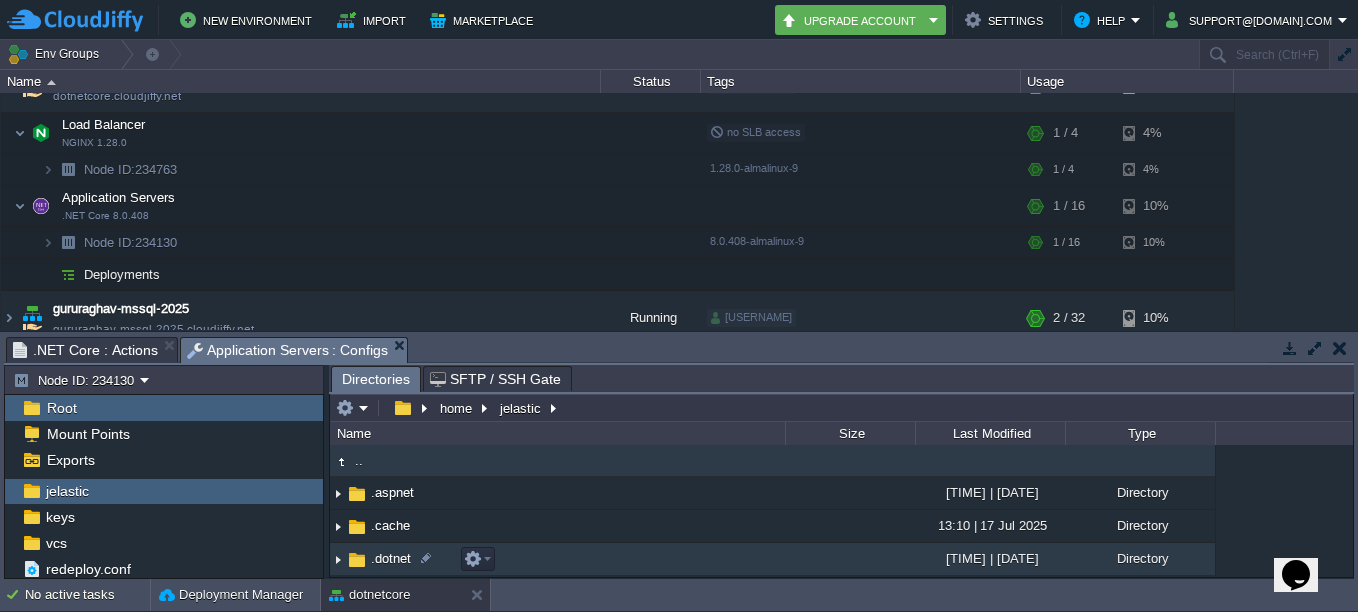 click on ".dotnet" at bounding box center (391, 558) 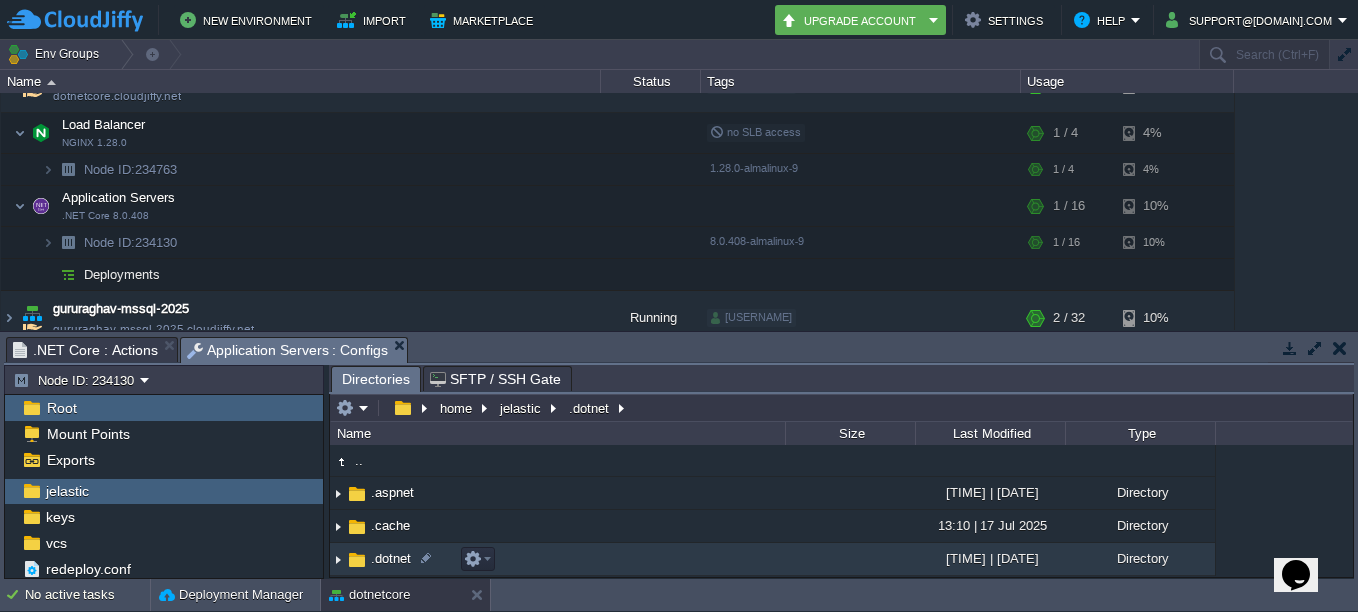 click on ".dotnet" at bounding box center [391, 558] 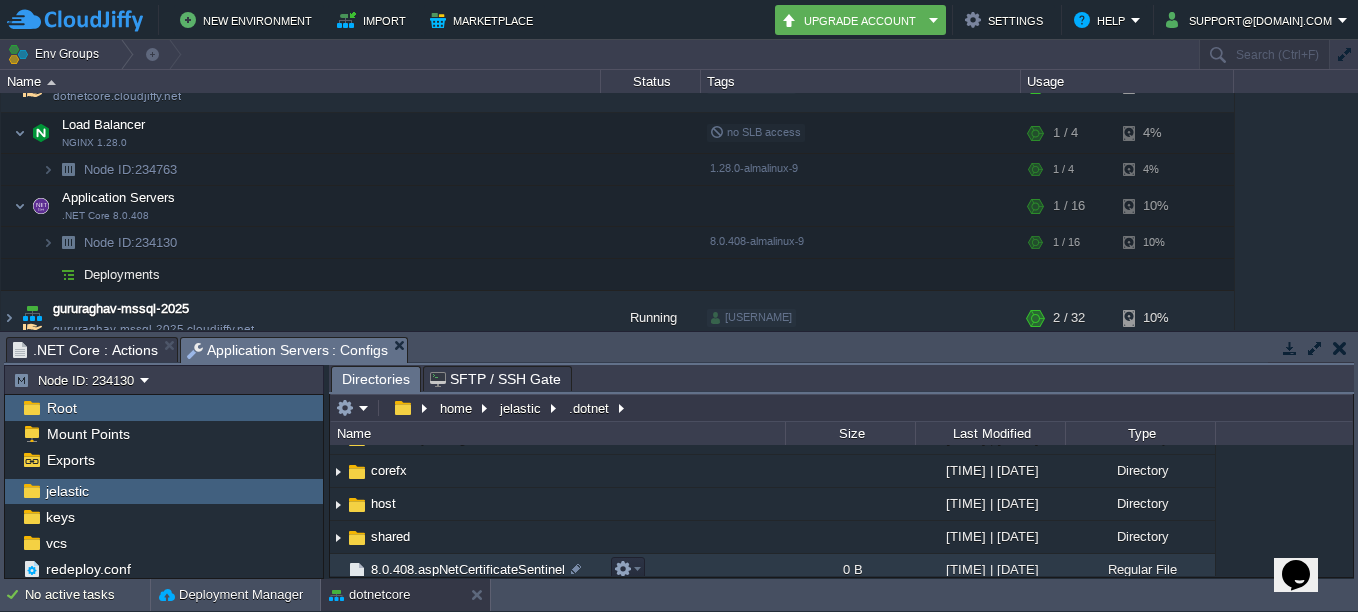 scroll, scrollTop: 100, scrollLeft: 0, axis: vertical 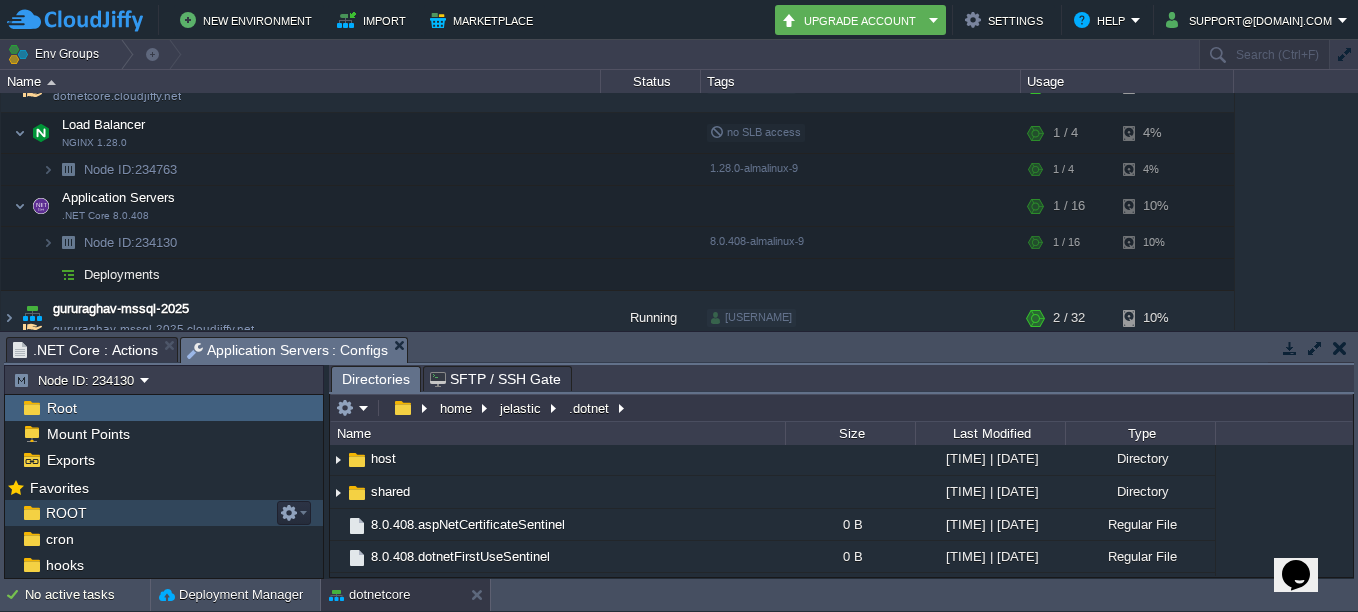 click on "ROOT" at bounding box center (66, 513) 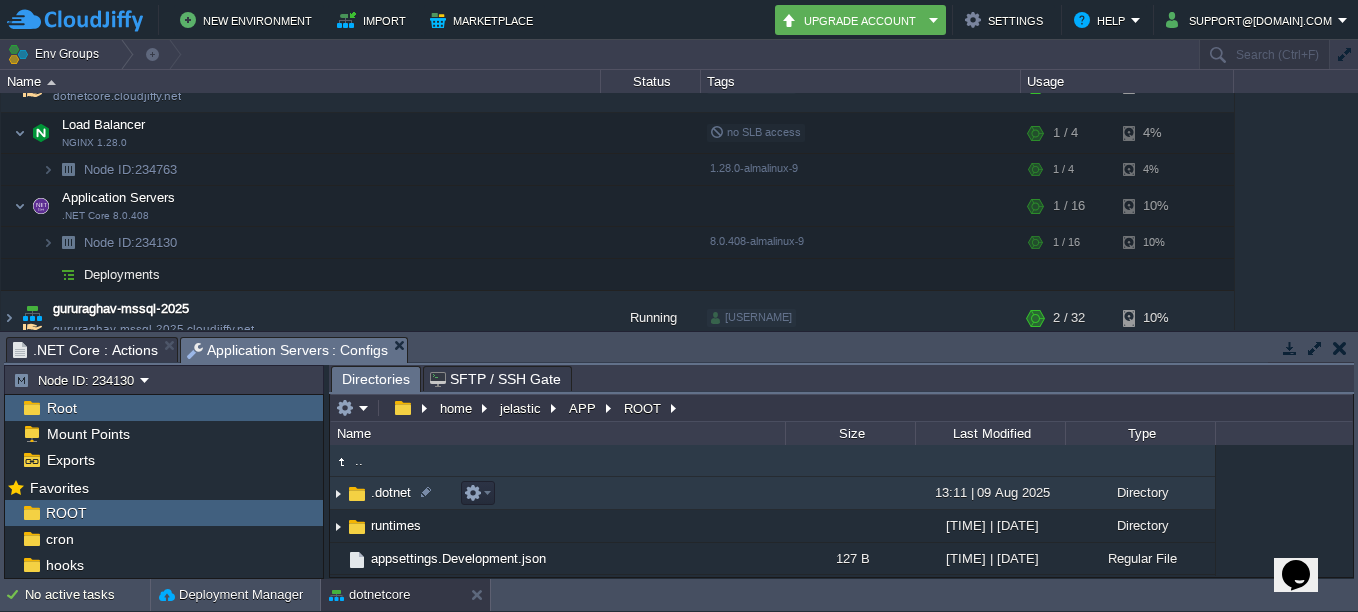 click on ".dotnet" at bounding box center (391, 492) 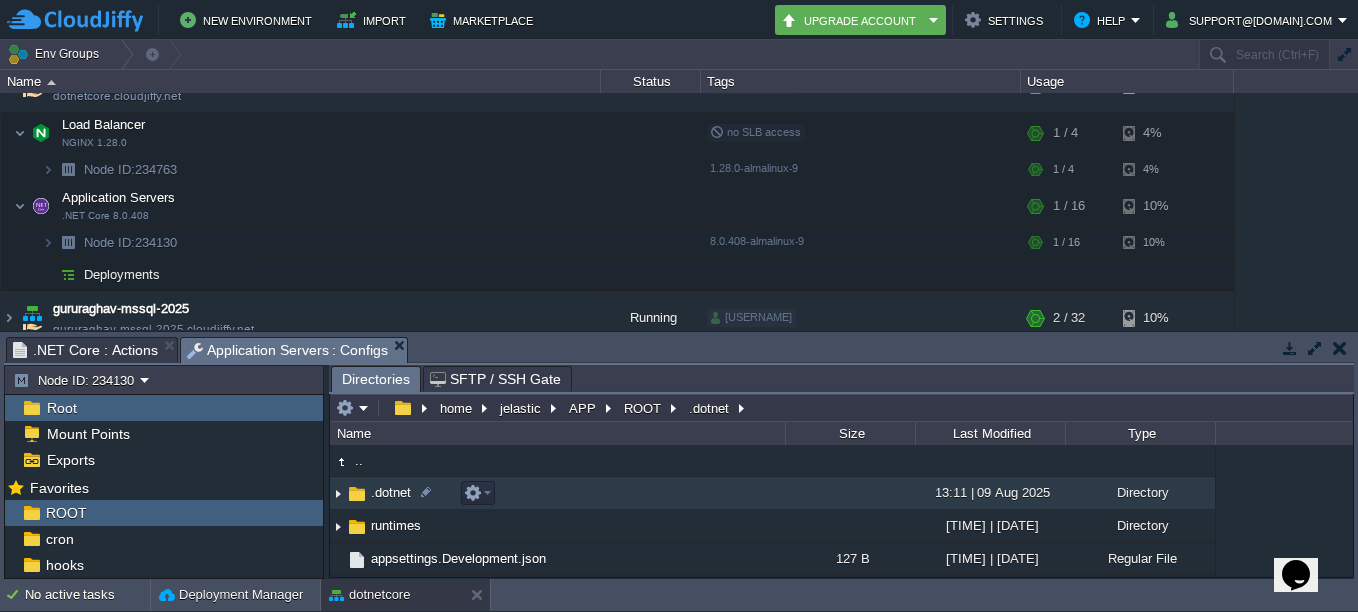 click on ".dotnet" at bounding box center (391, 492) 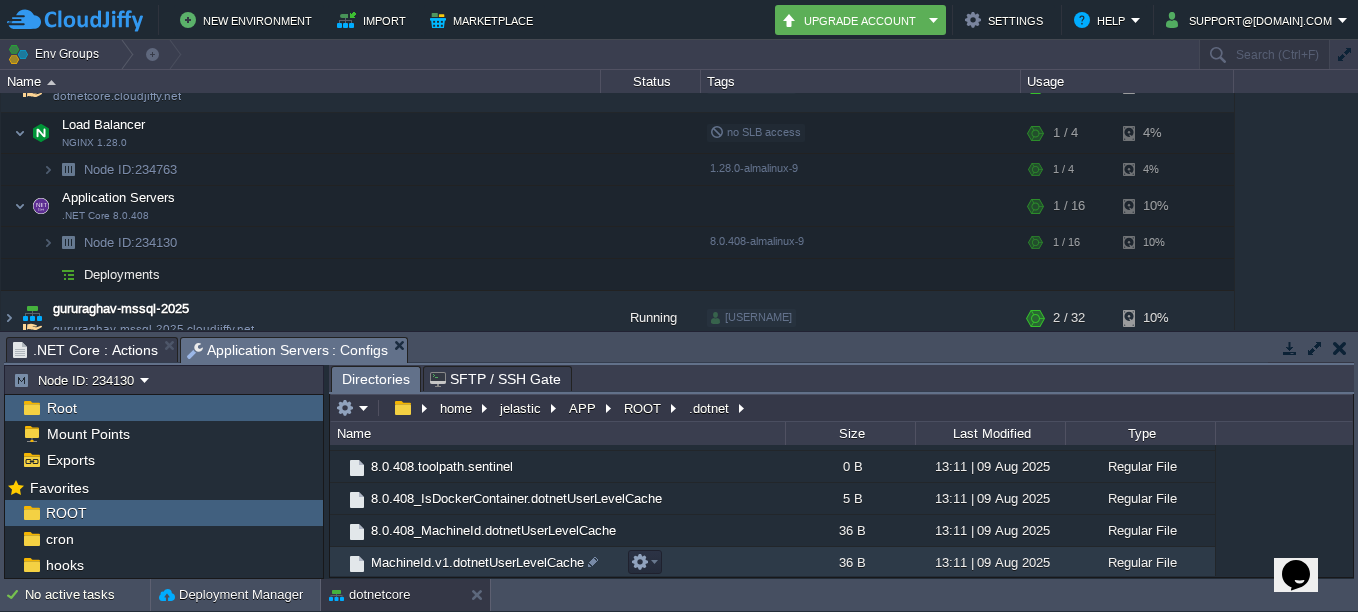scroll, scrollTop: 126, scrollLeft: 0, axis: vertical 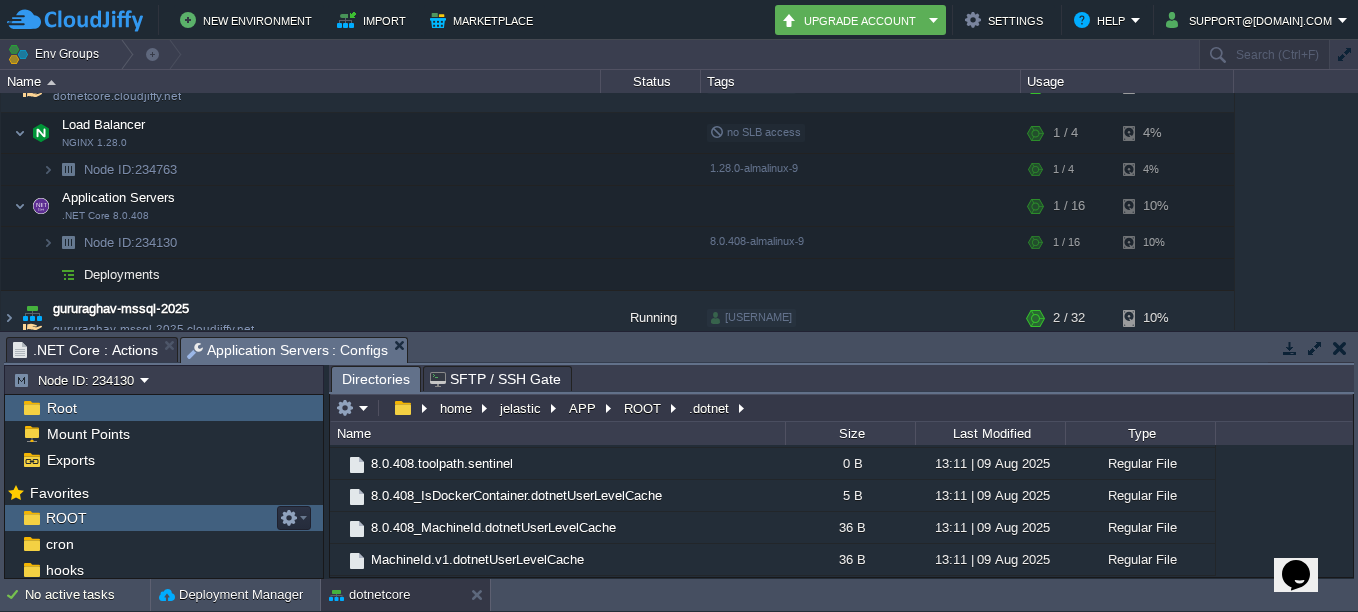 click on "ROOT" at bounding box center (66, 518) 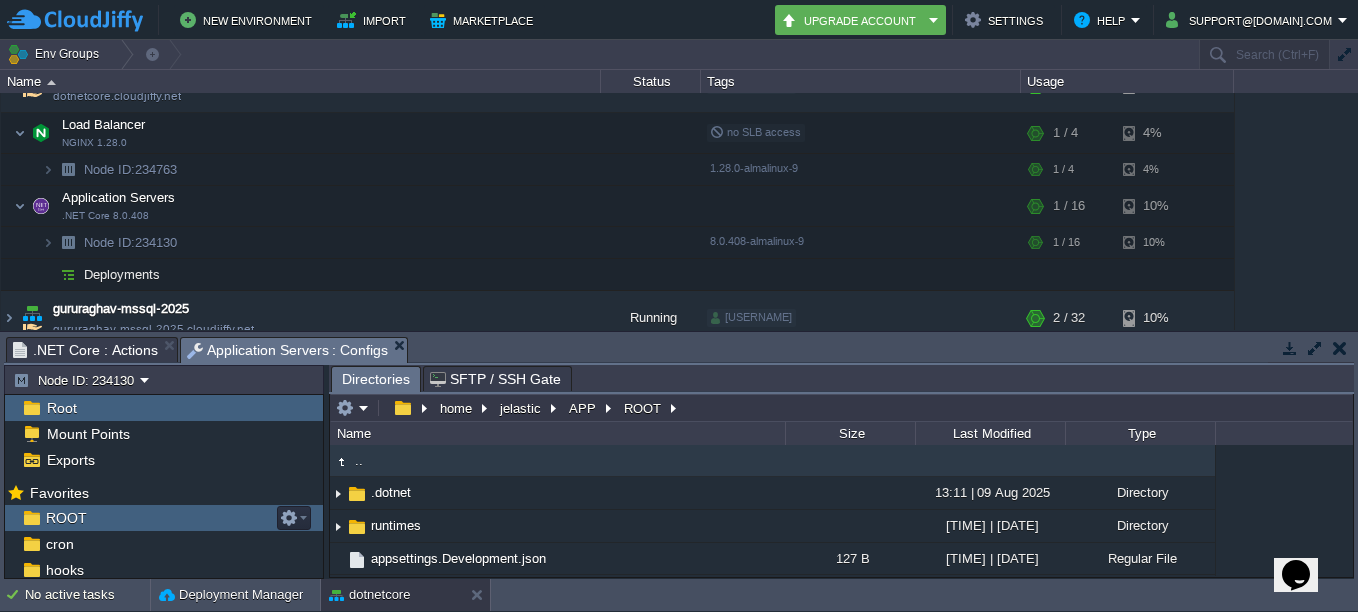 click on "ROOT" at bounding box center (66, 518) 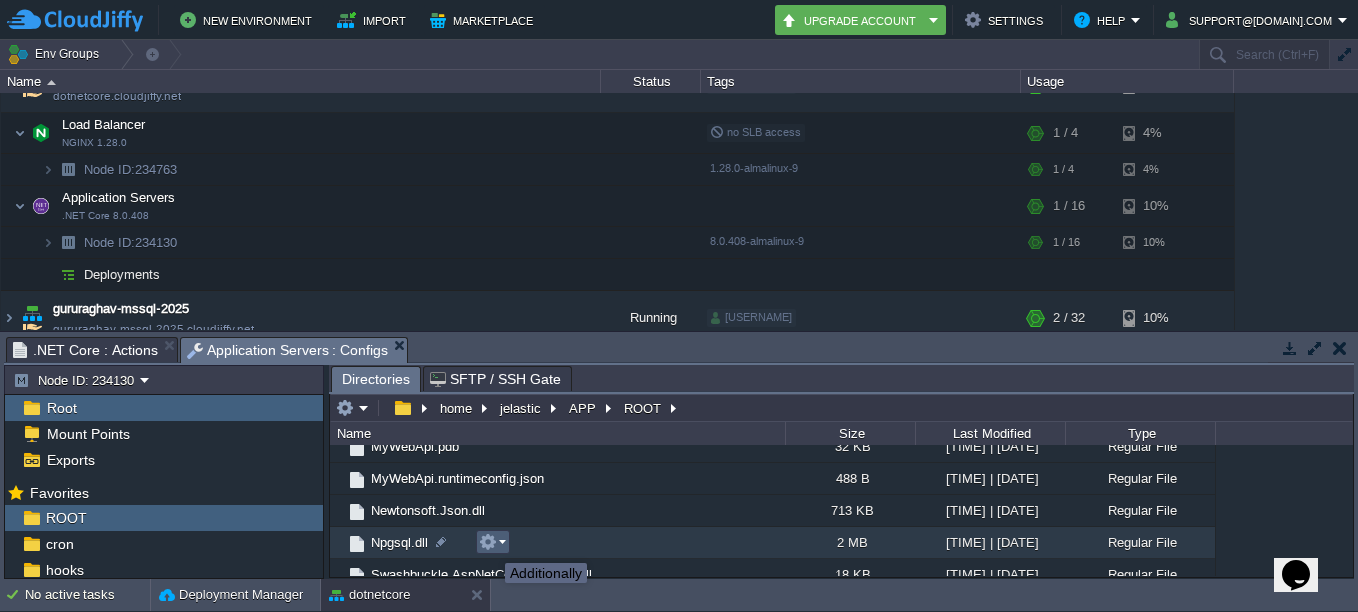 scroll, scrollTop: 300, scrollLeft: 0, axis: vertical 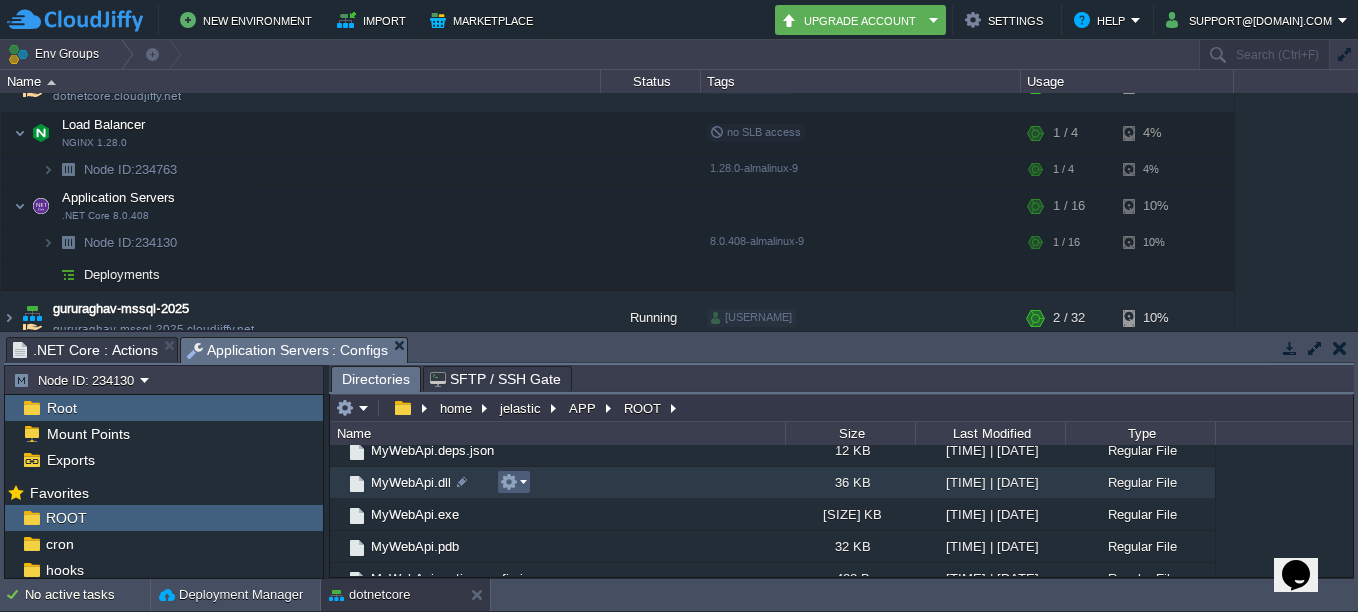 click at bounding box center [513, 482] 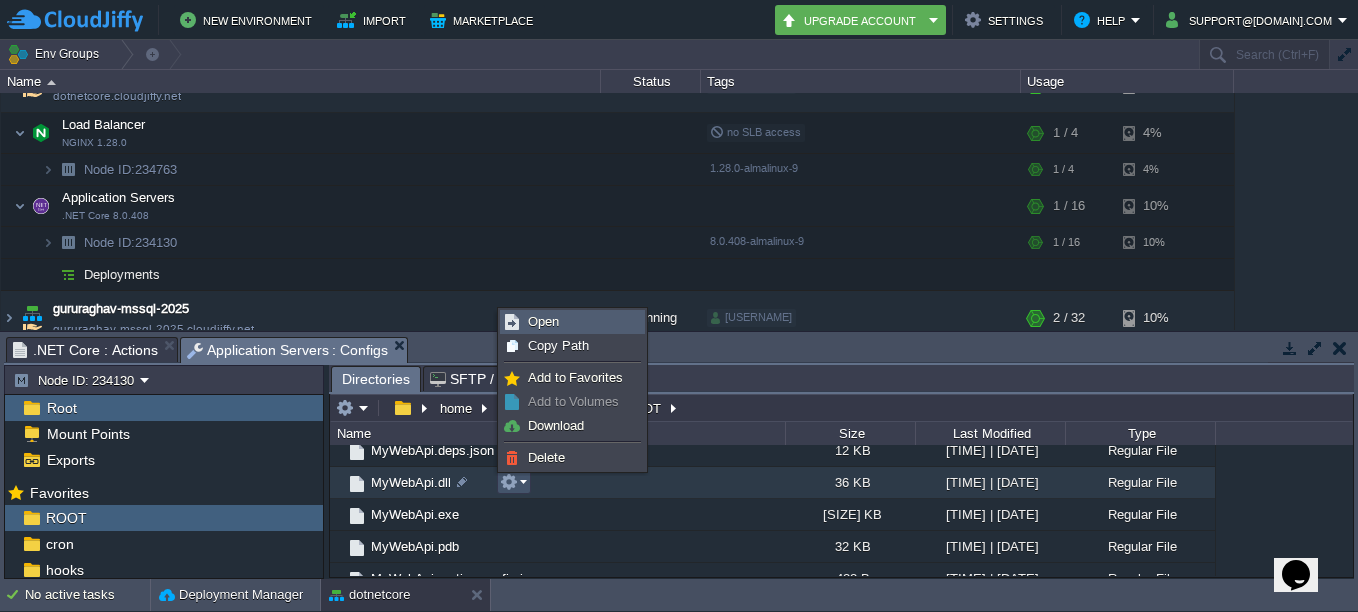 click on "Open" at bounding box center [572, 322] 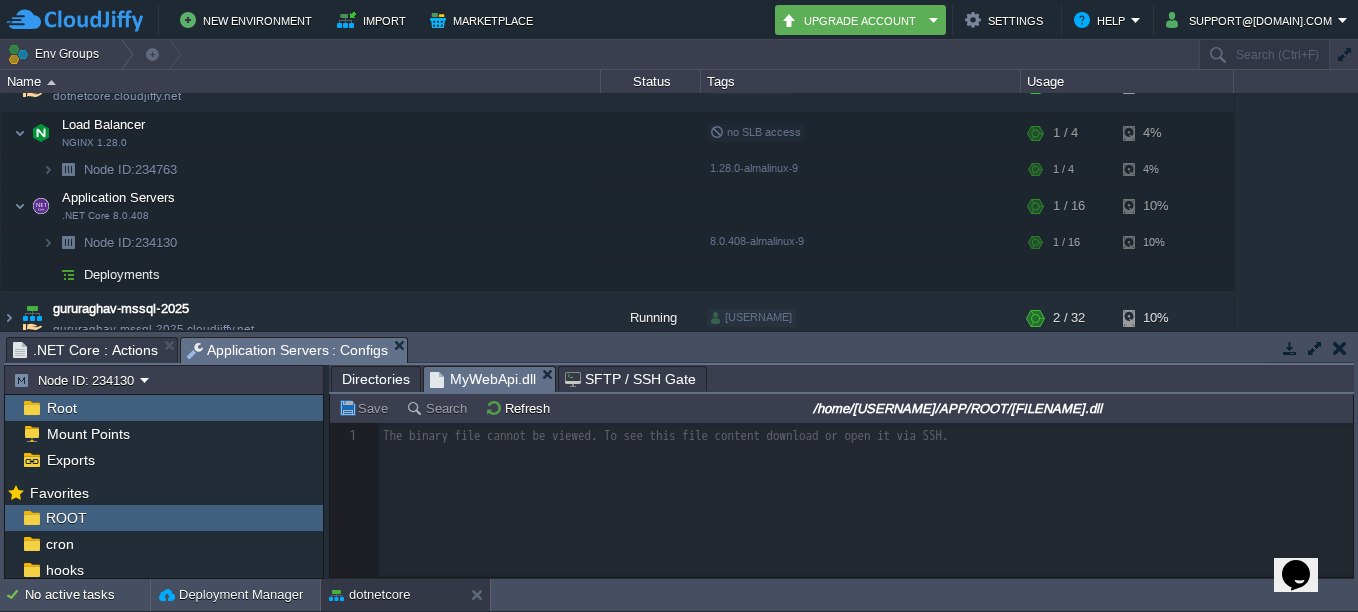 click at bounding box center (841, 500) 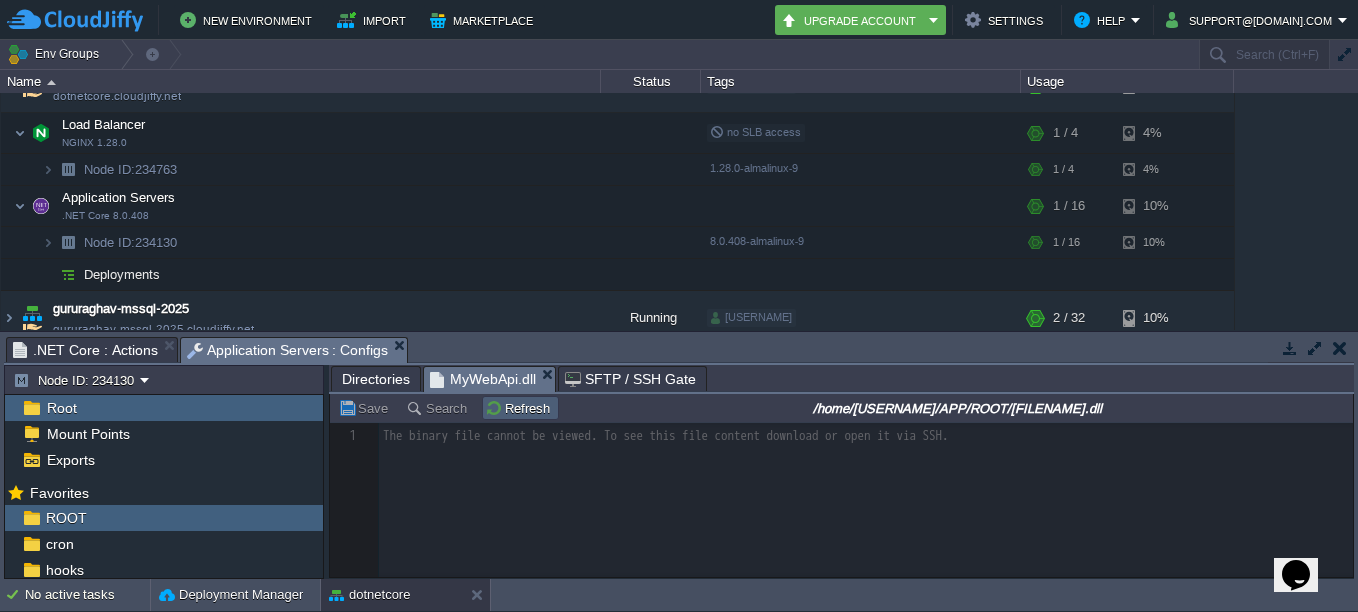 click on "Refresh" at bounding box center [520, 408] 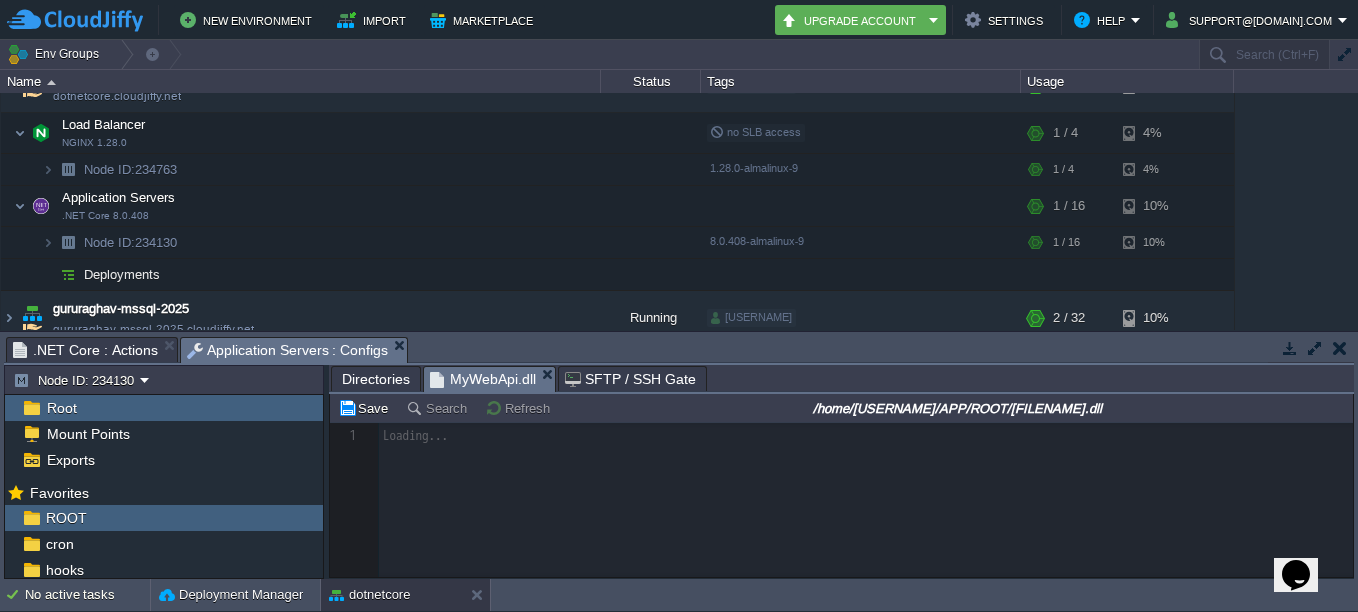 click on "MyWebApi.dll" at bounding box center [492, 379] 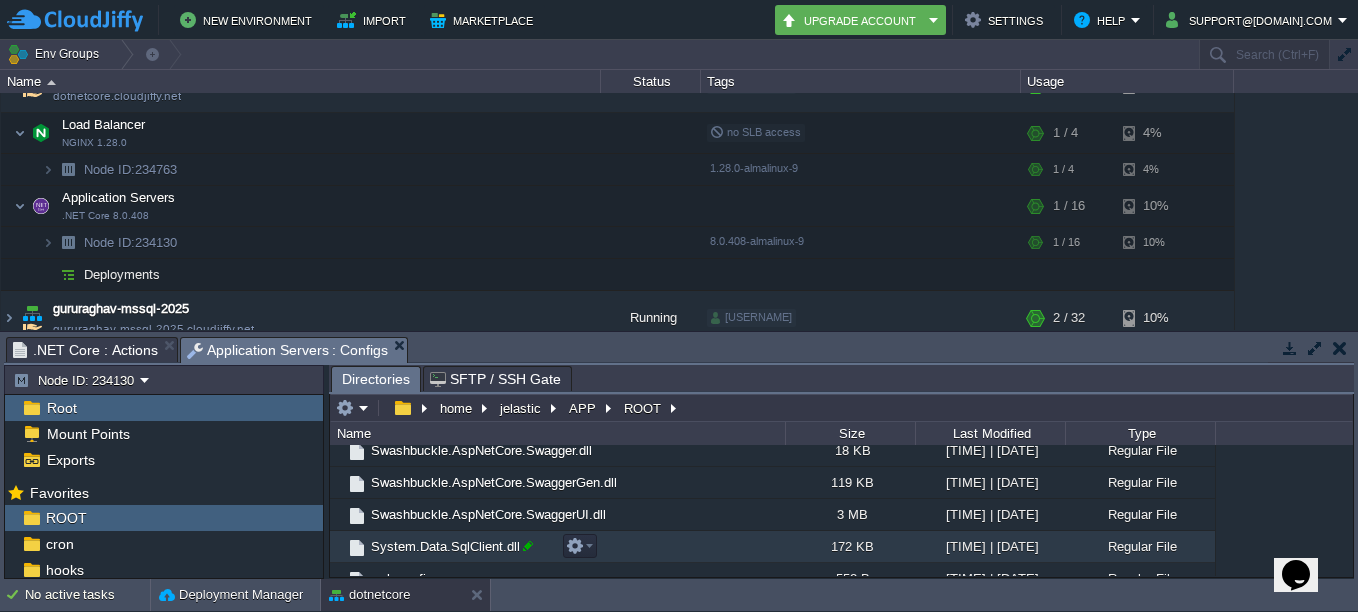 scroll, scrollTop: 543, scrollLeft: 0, axis: vertical 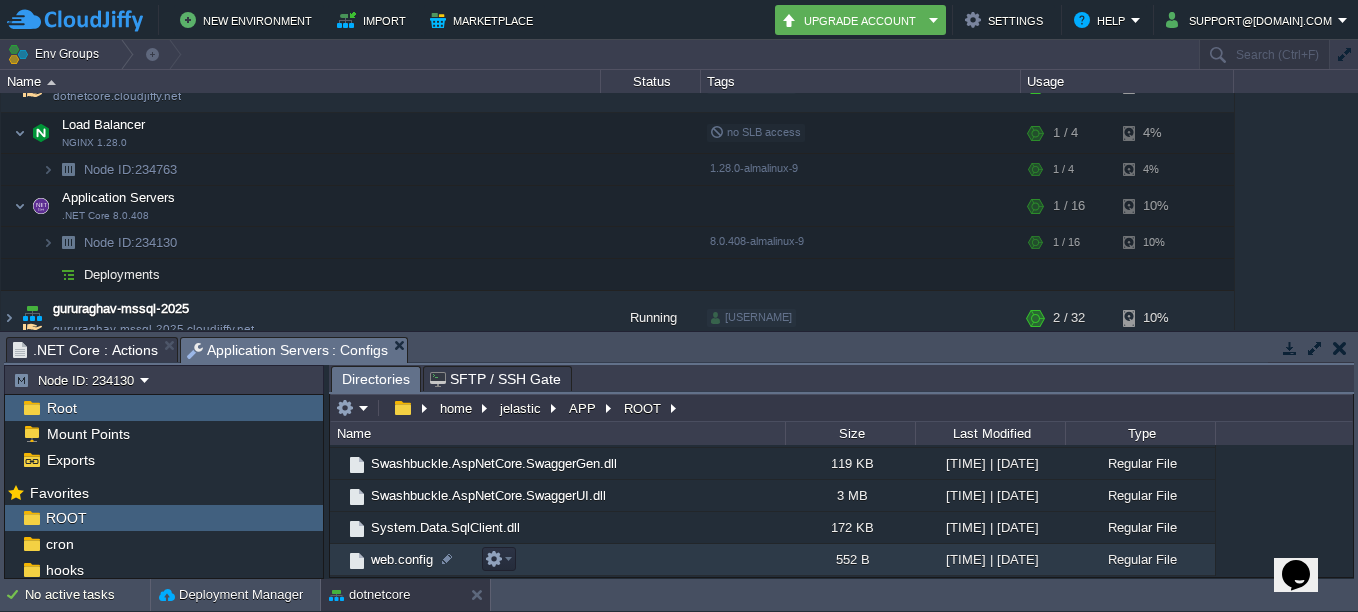 click on "web.config" at bounding box center (557, 560) 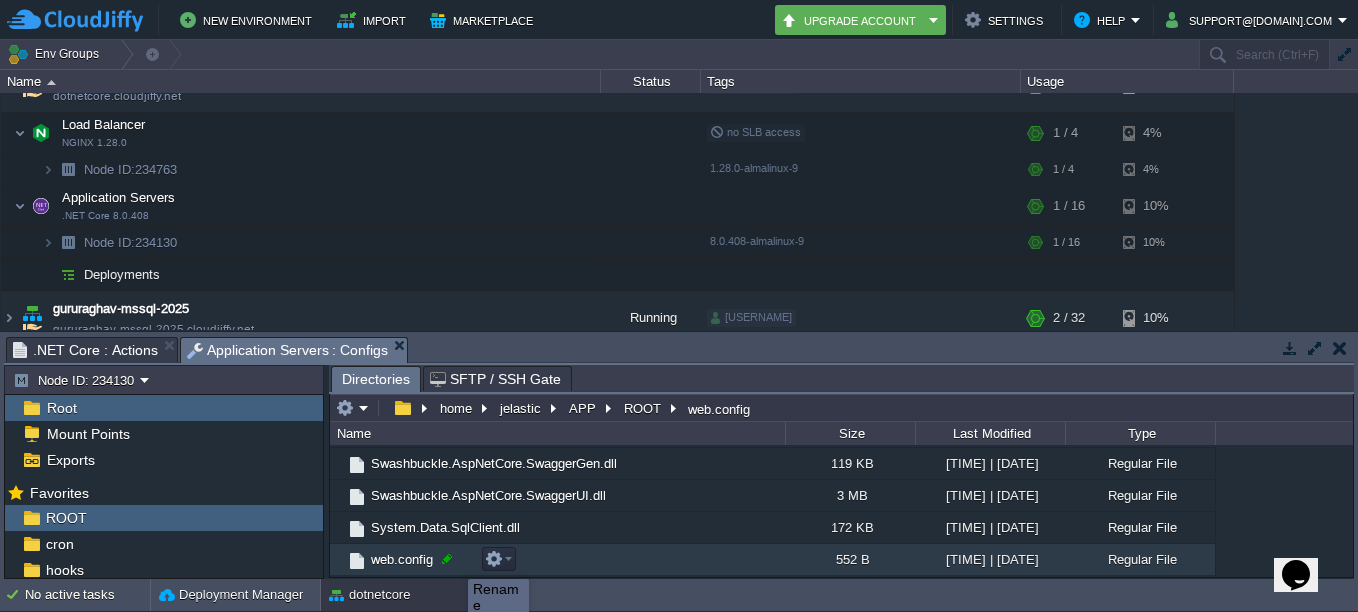 click at bounding box center (447, 559) 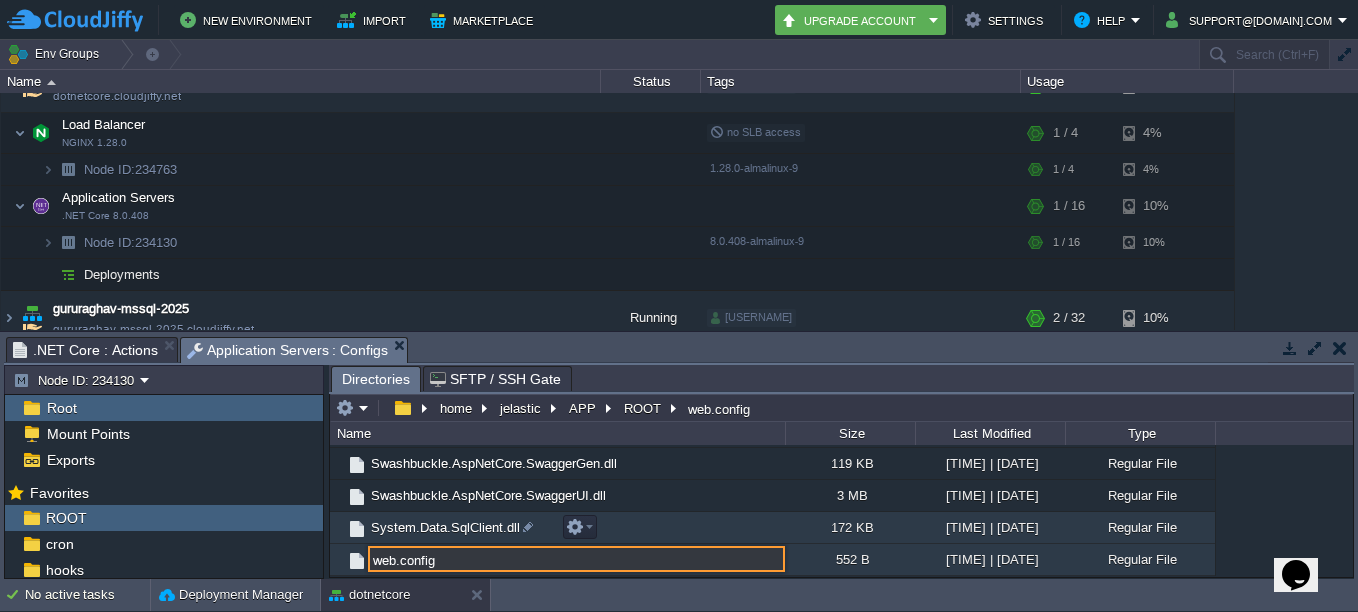click on "System.Data.SqlClient.dll" at bounding box center (557, 528) 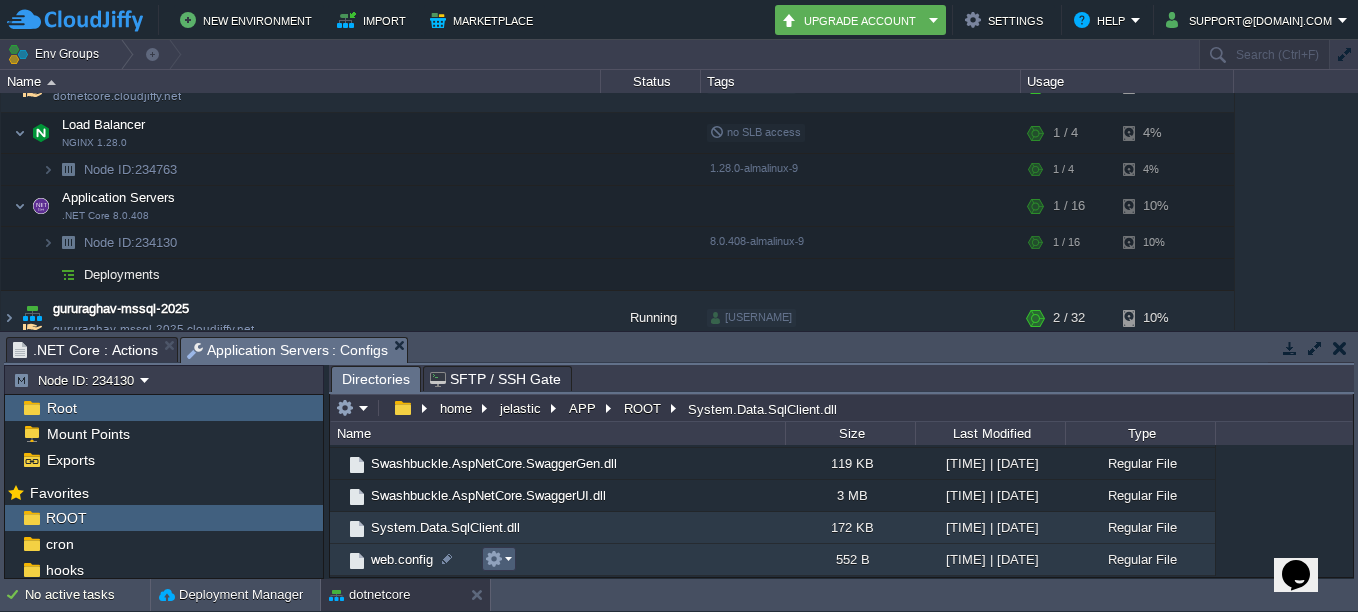 click at bounding box center [494, 559] 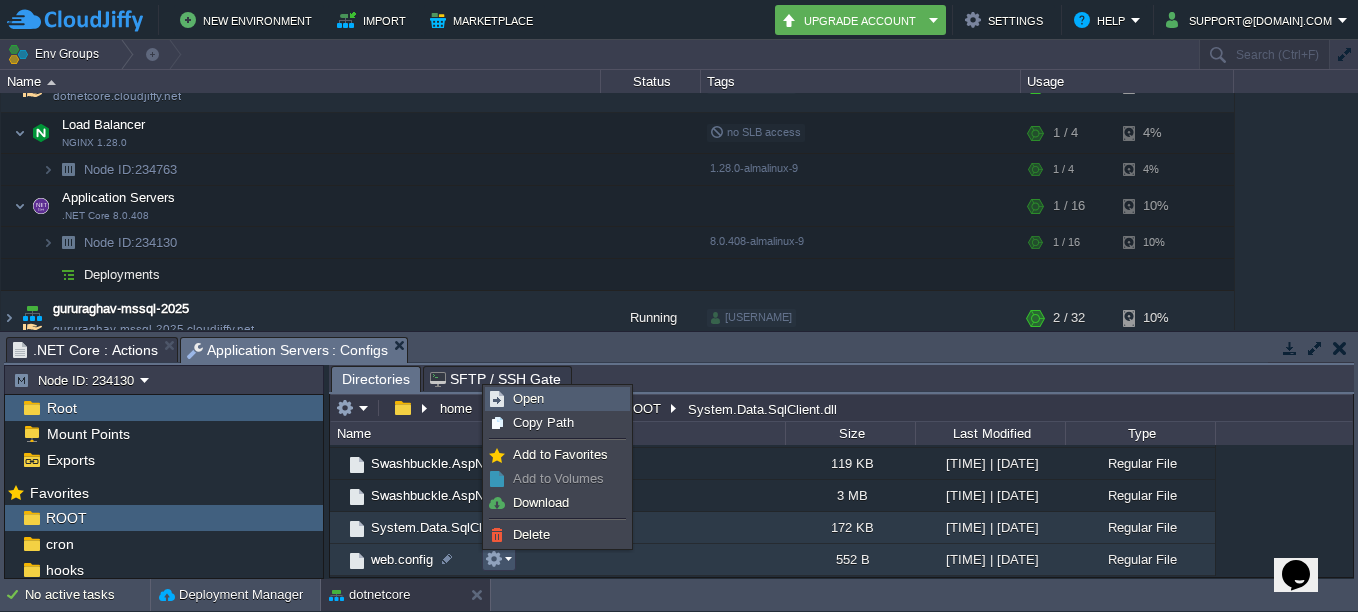 click on "Open" at bounding box center (557, 399) 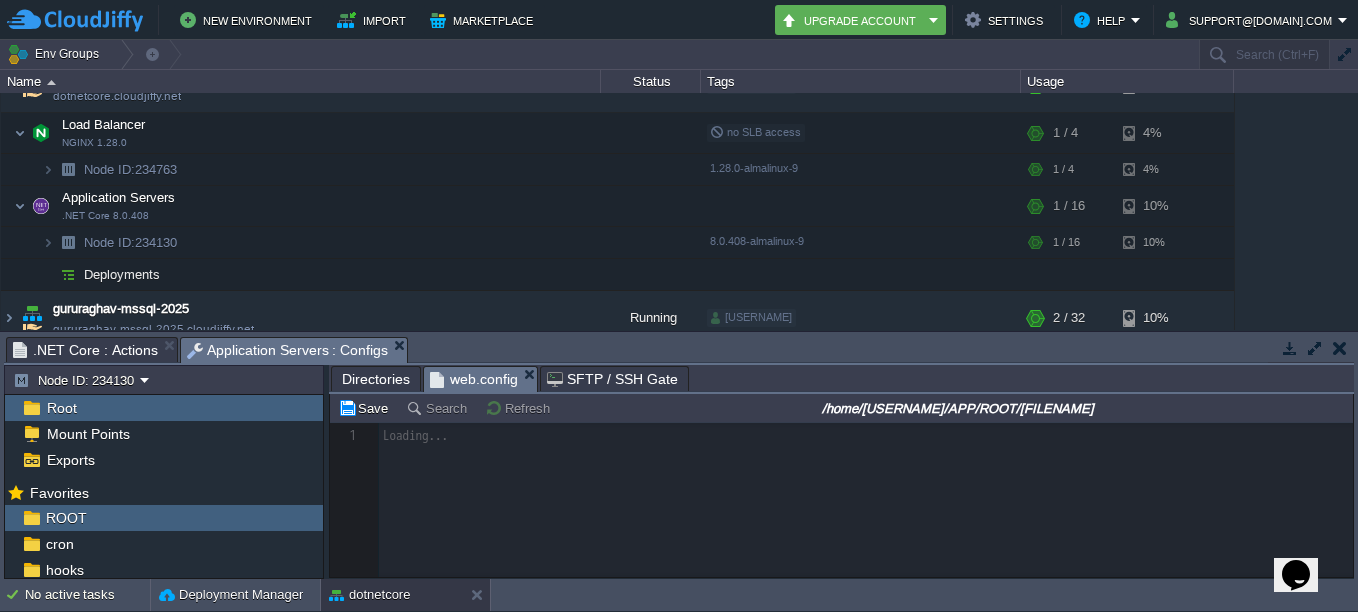 click at bounding box center [841, 500] 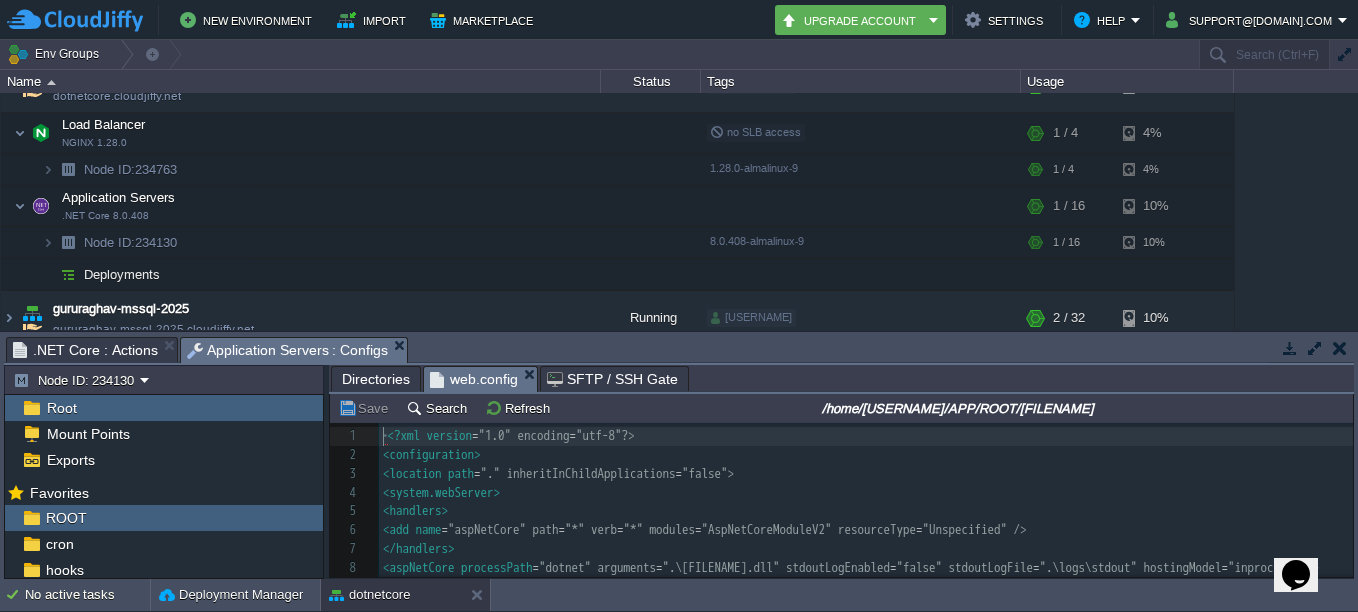 scroll, scrollTop: 7, scrollLeft: 0, axis: vertical 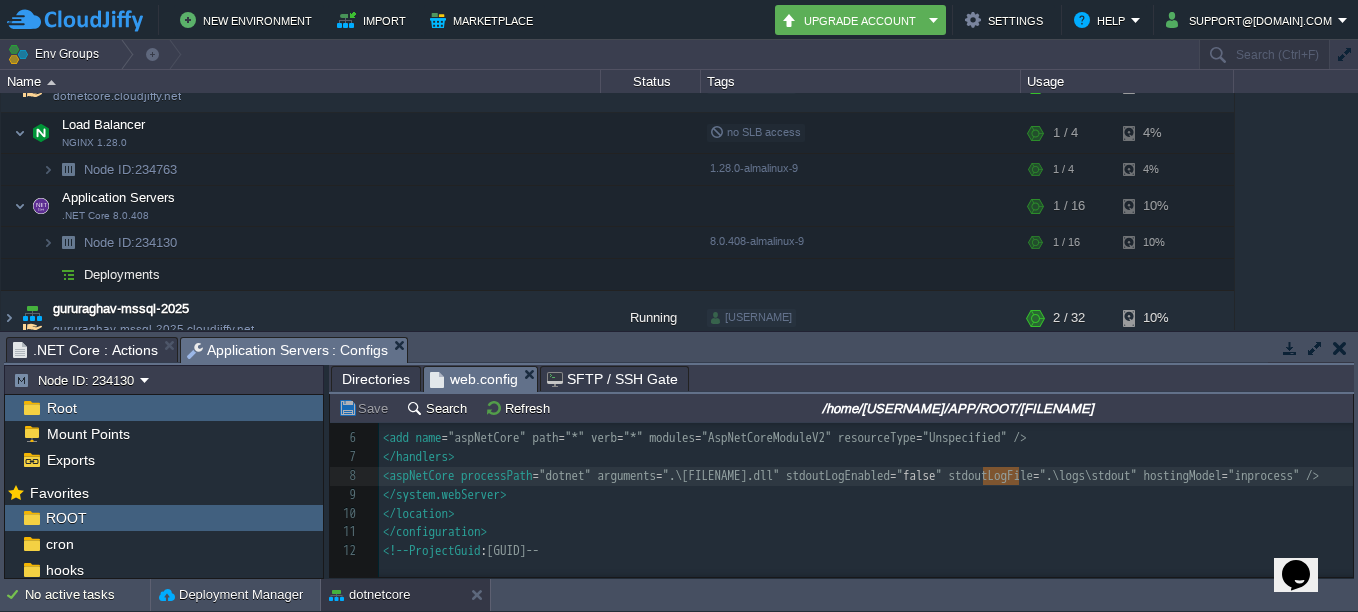 drag, startPoint x: 984, startPoint y: 470, endPoint x: 1016, endPoint y: 470, distance: 32 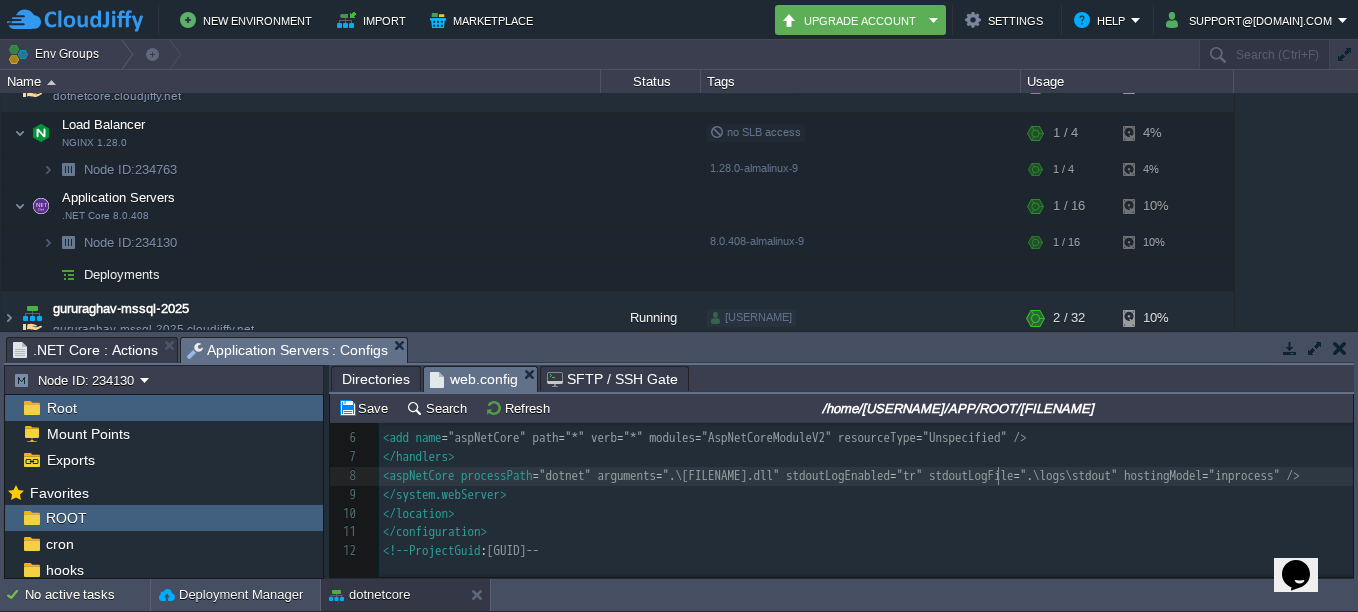 scroll, scrollTop: 7, scrollLeft: 29, axis: both 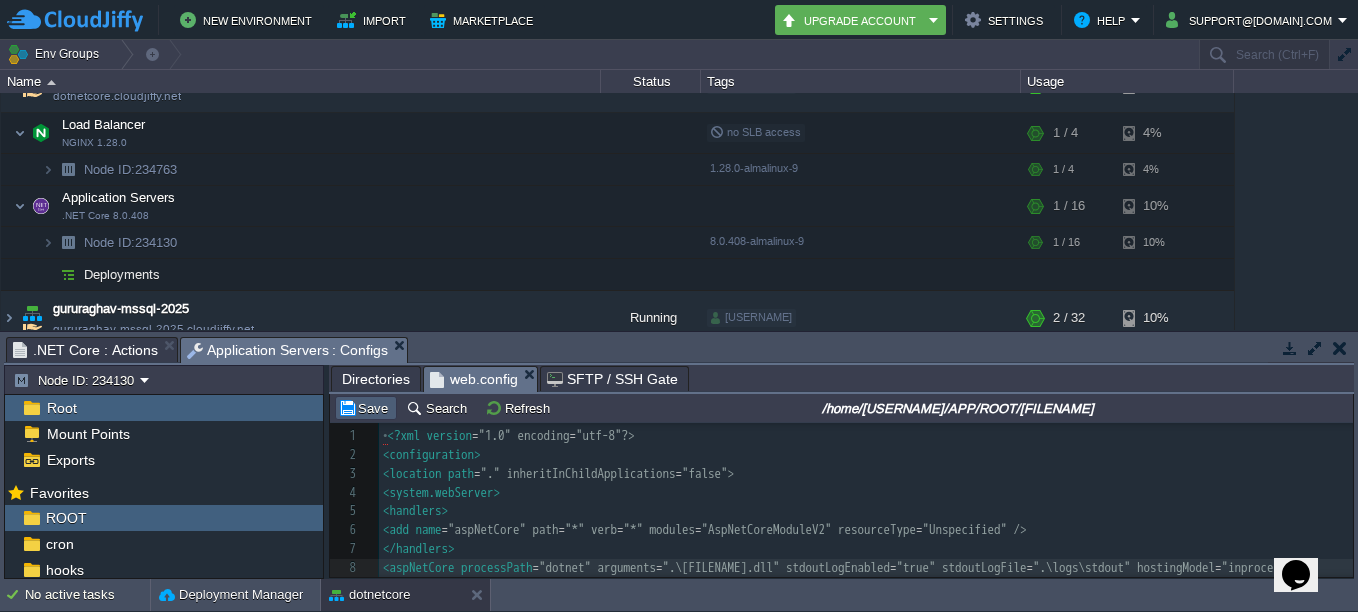 type 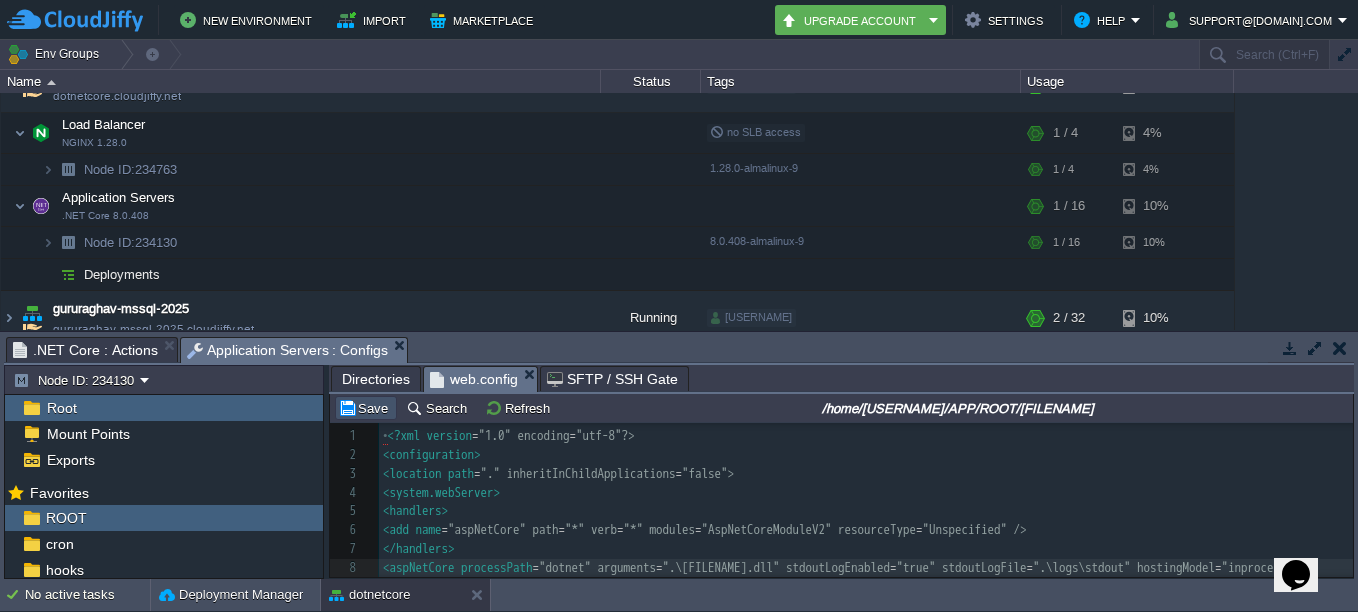 click on "Save" at bounding box center (366, 408) 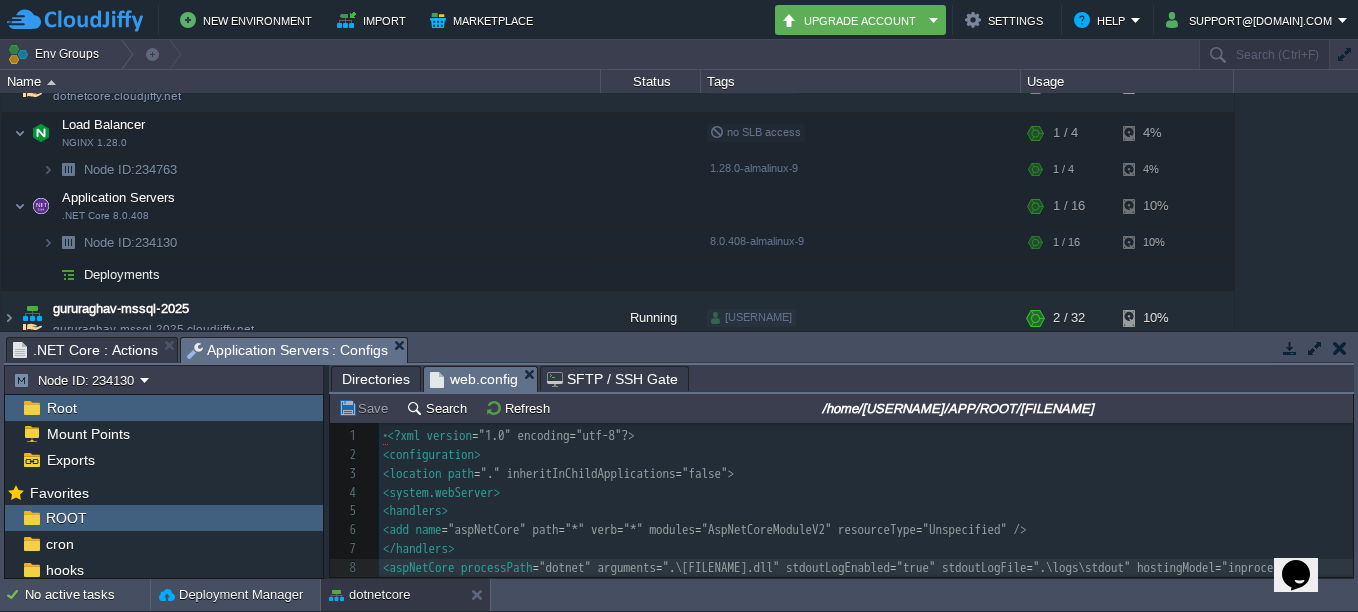 click on ".NET Core : Actions" at bounding box center (85, 350) 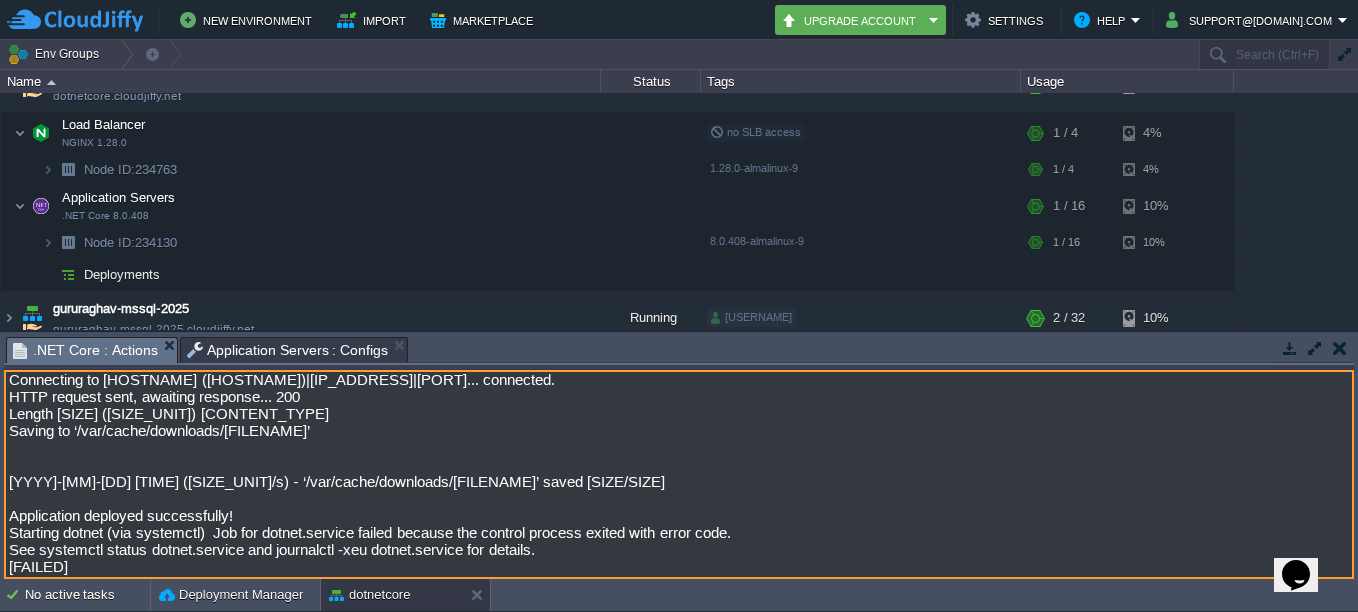 drag, startPoint x: 549, startPoint y: 554, endPoint x: -2, endPoint y: 535, distance: 551.3275 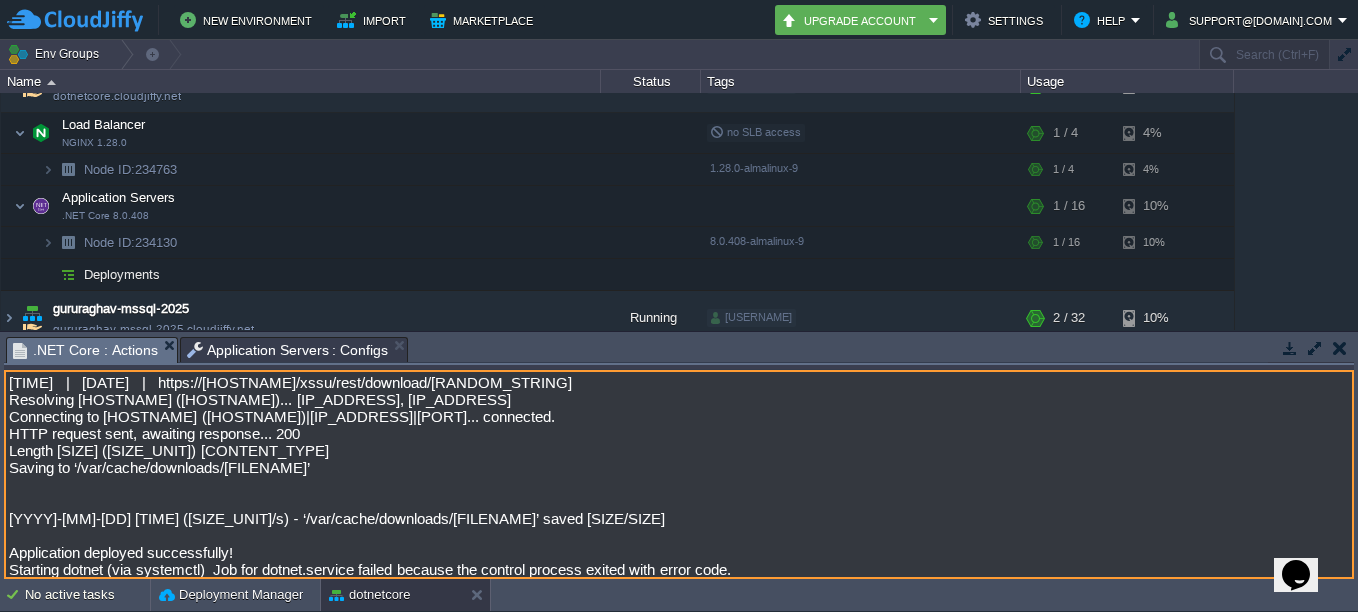 drag, startPoint x: 574, startPoint y: 559, endPoint x: 0, endPoint y: 383, distance: 600.3765 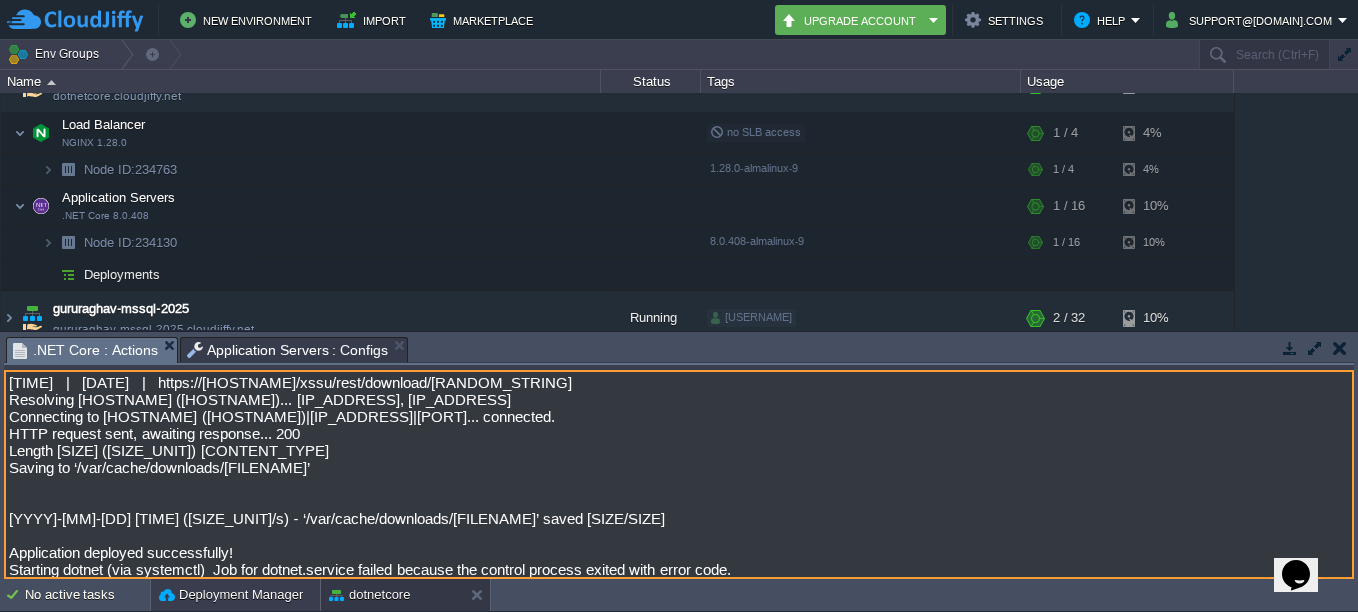 click on "Deployment Manager" at bounding box center [231, 595] 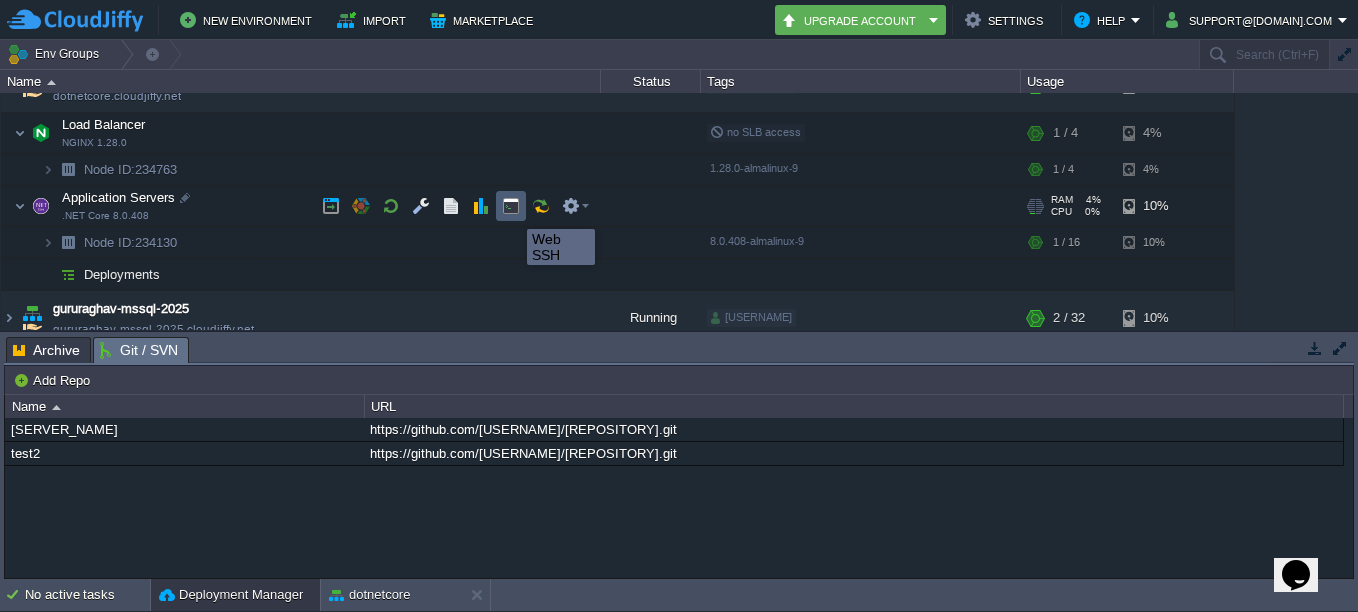 click at bounding box center (511, 206) 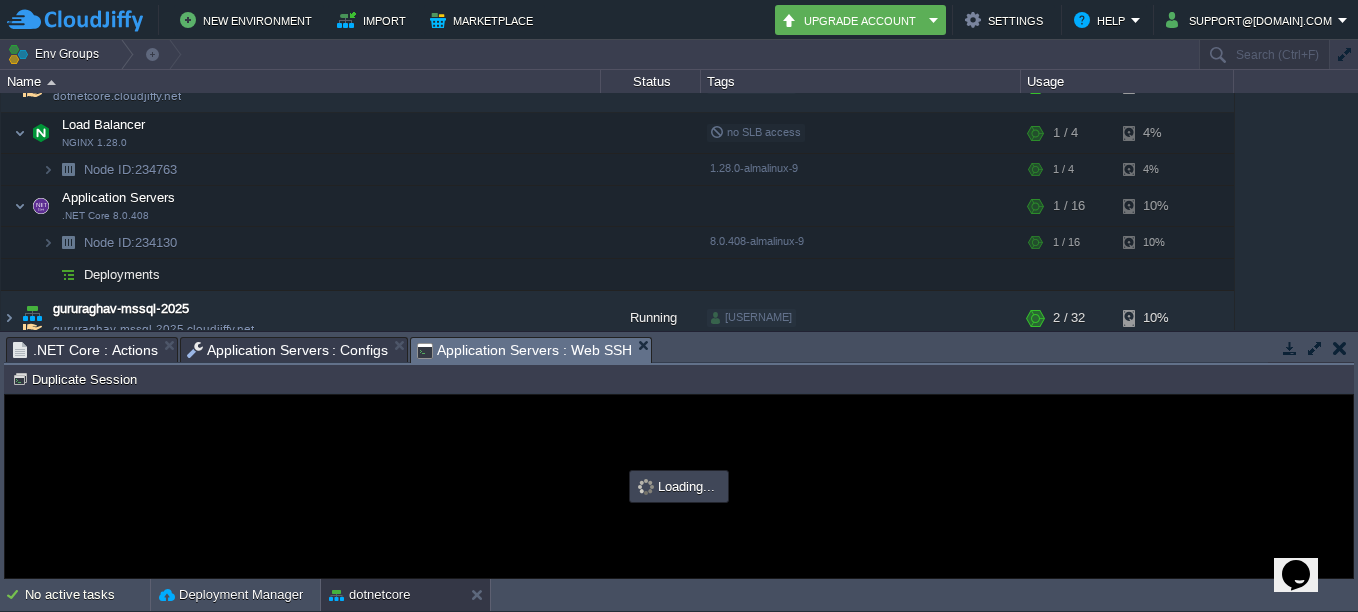 scroll, scrollTop: 0, scrollLeft: 0, axis: both 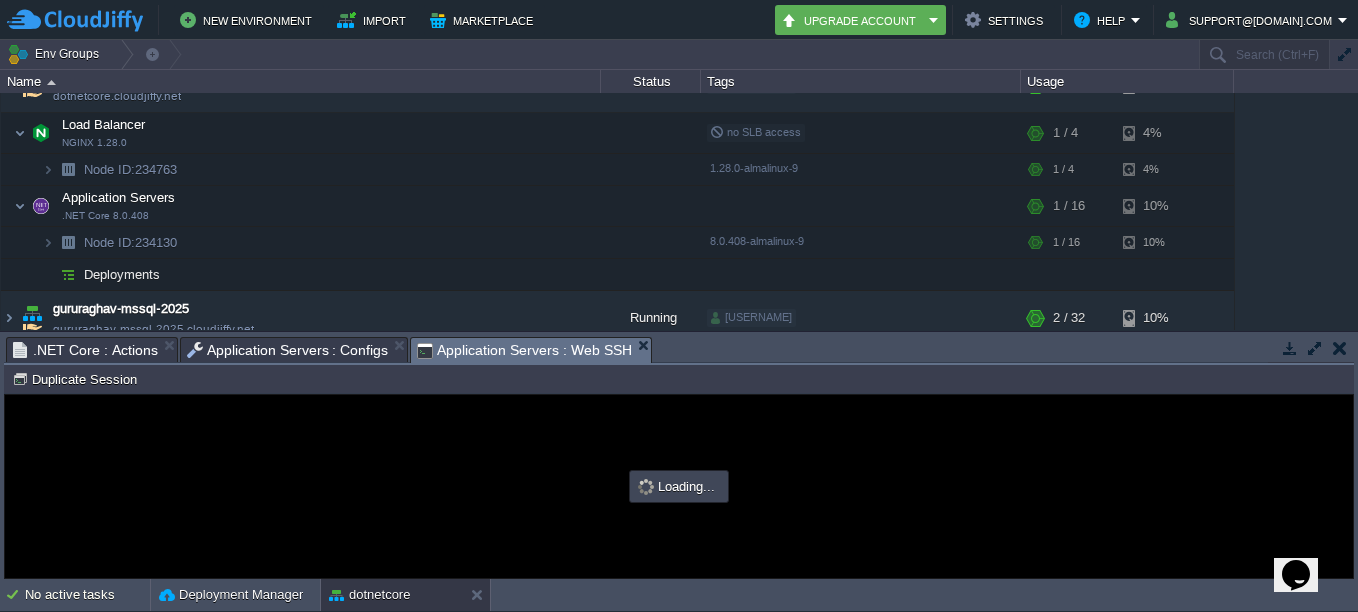type on "#000000" 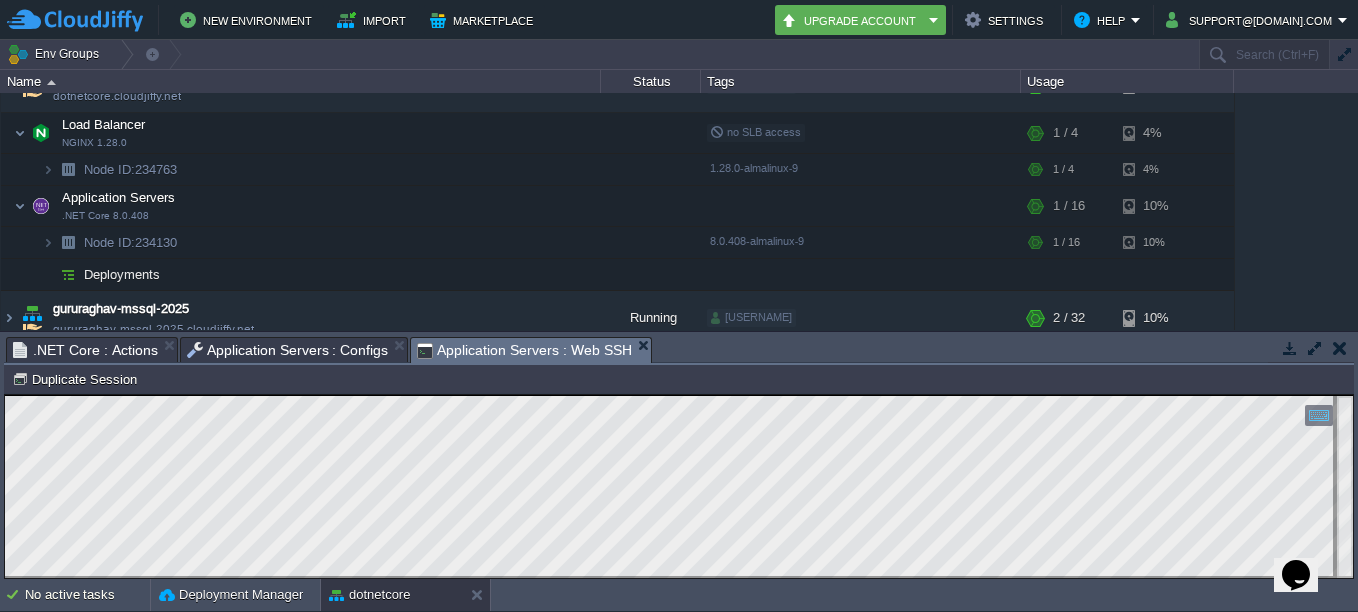 click on ".NET Core : Actions" at bounding box center [85, 350] 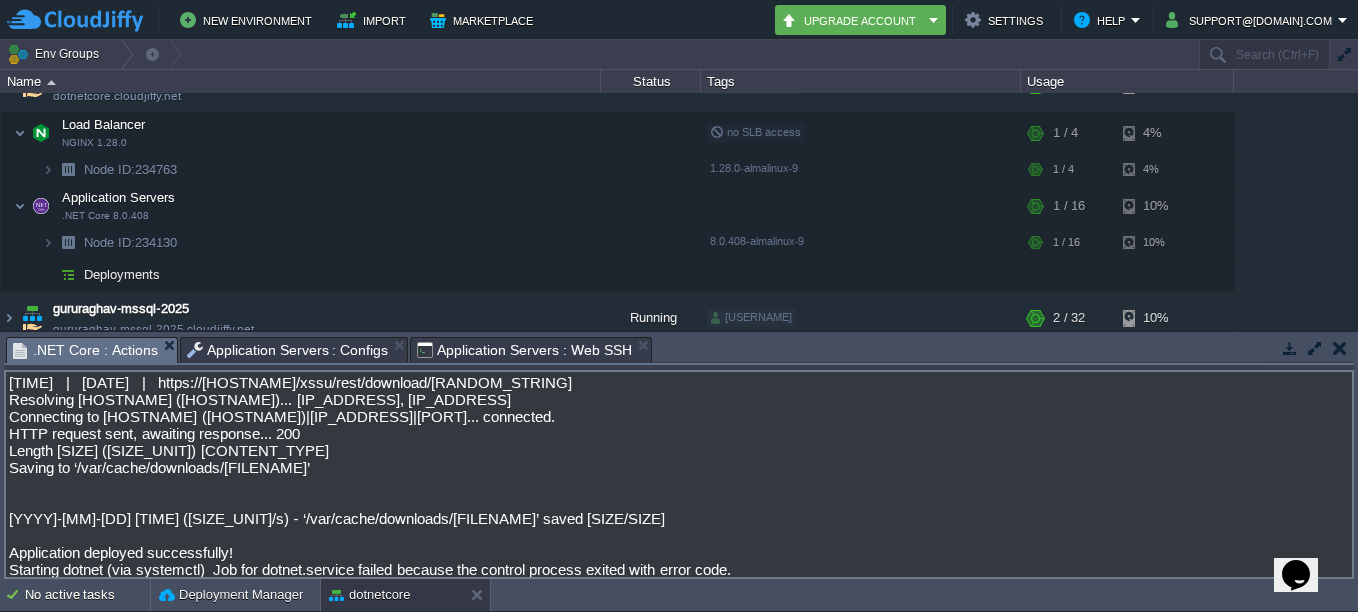 click on "Application Servers : Web SSH" at bounding box center [524, 350] 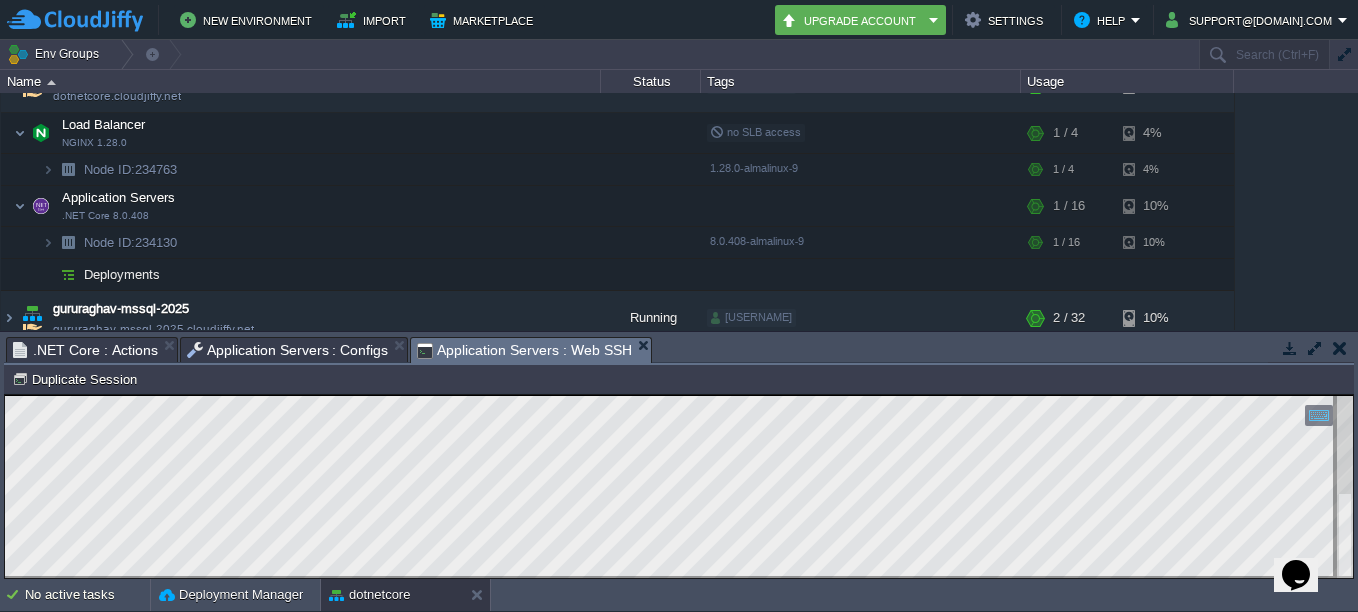 click on "Copy:                  Ctrl + Shift + C                                          Paste:                  Ctrl + V                                         Settings:                  Ctrl + Shift + Alt
0" at bounding box center (679, 395) 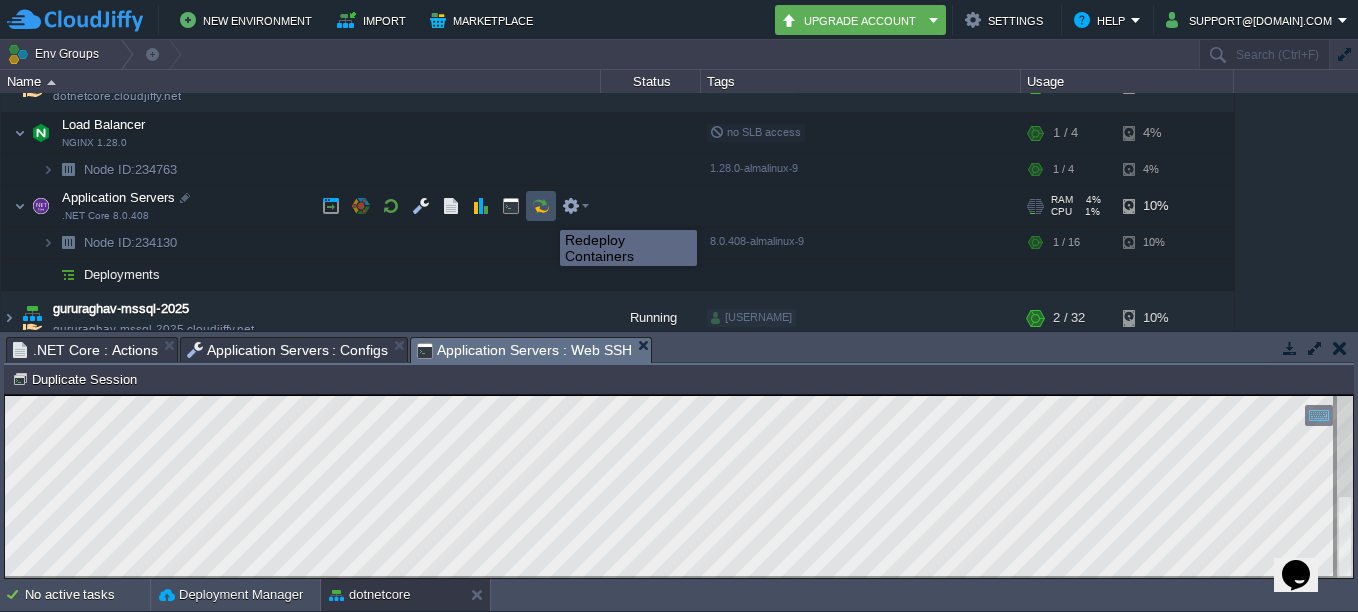 click at bounding box center [541, 206] 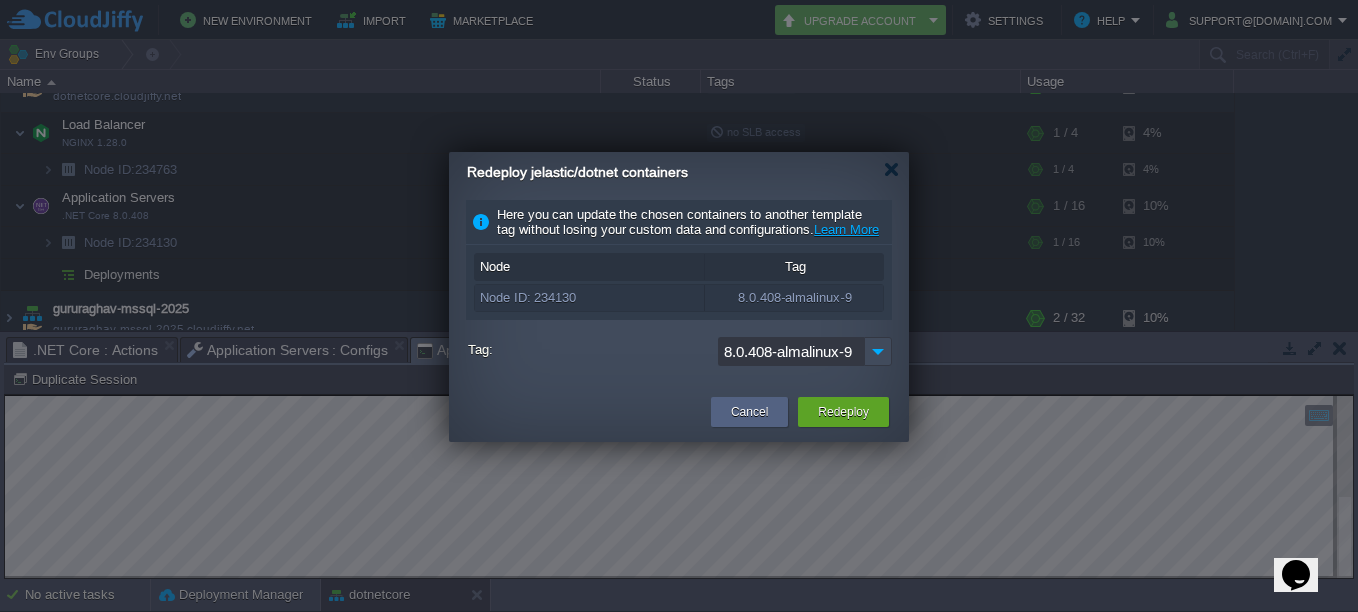 click on "Node ID: 234130" at bounding box center [589, 298] 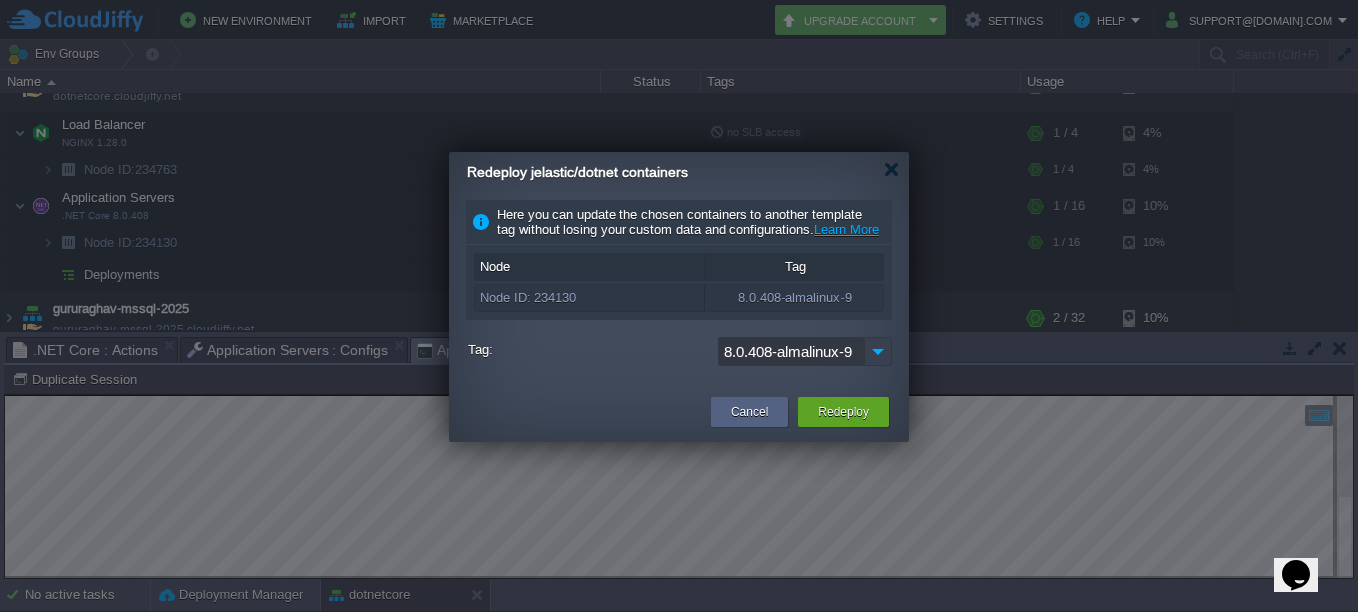 click at bounding box center (878, 351) 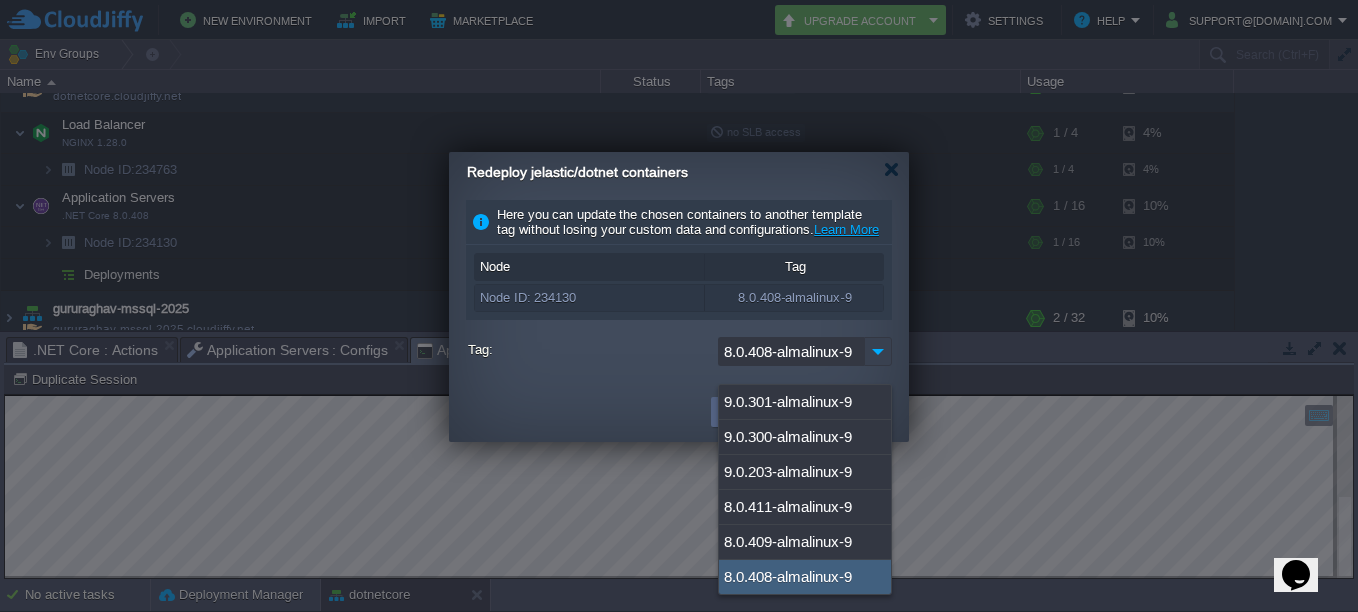 click at bounding box center (878, 351) 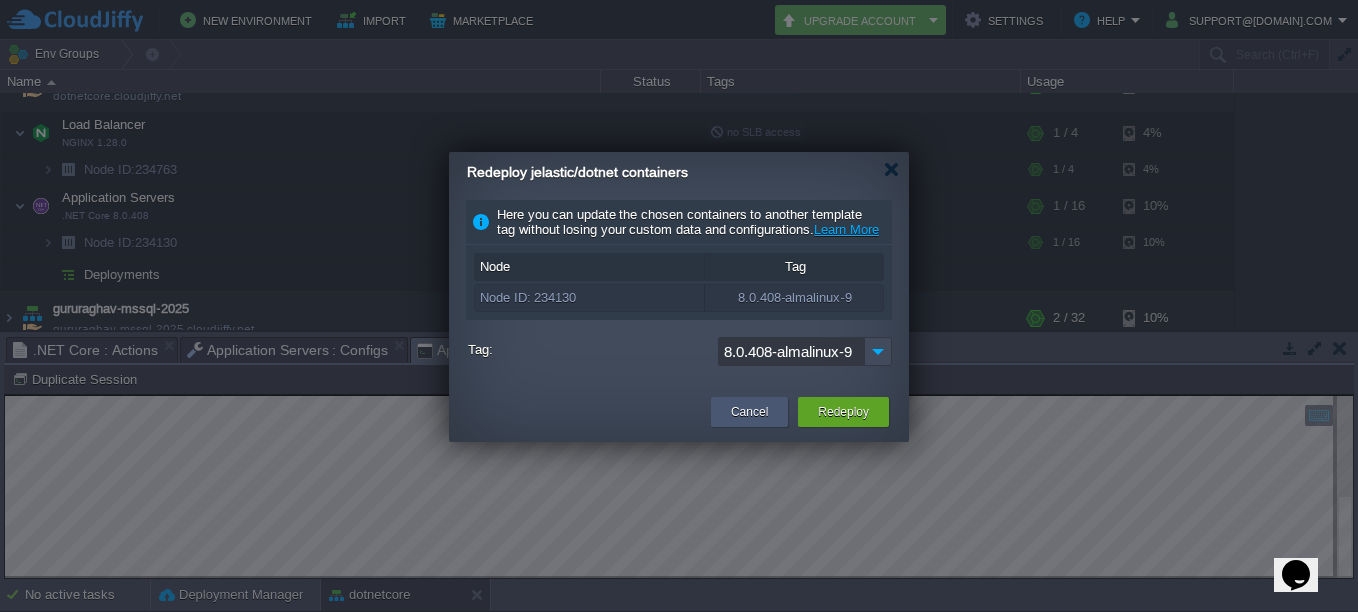 click on "Cancel" at bounding box center [749, 412] 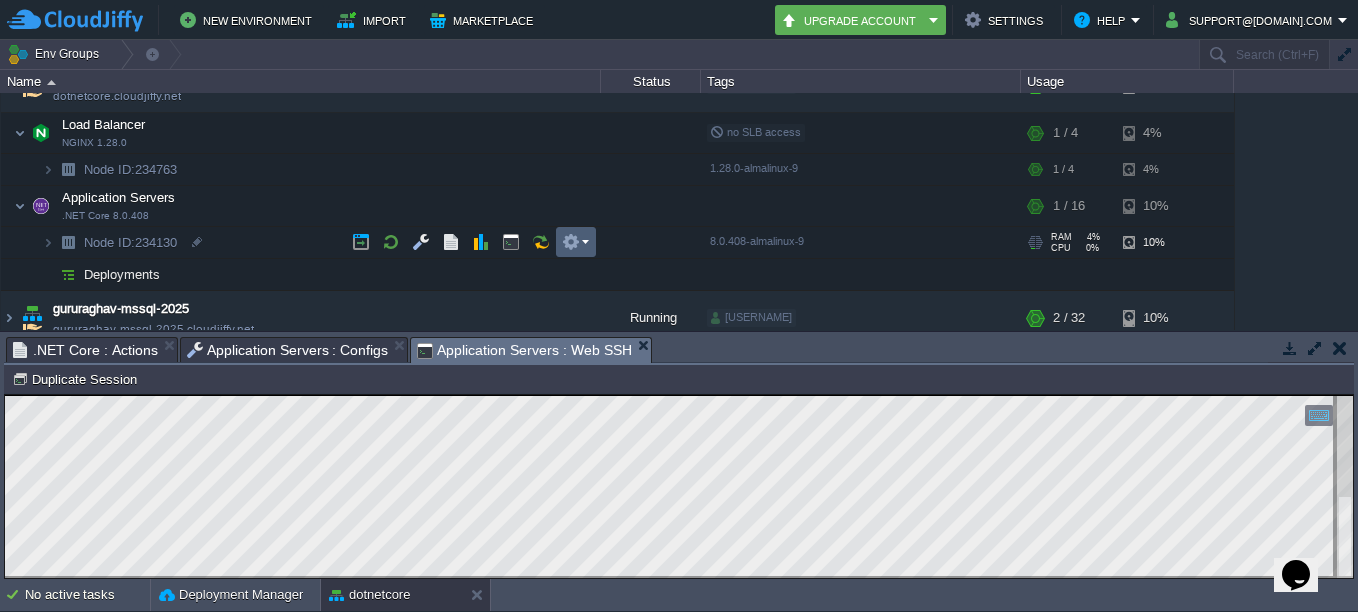 click at bounding box center (576, 242) 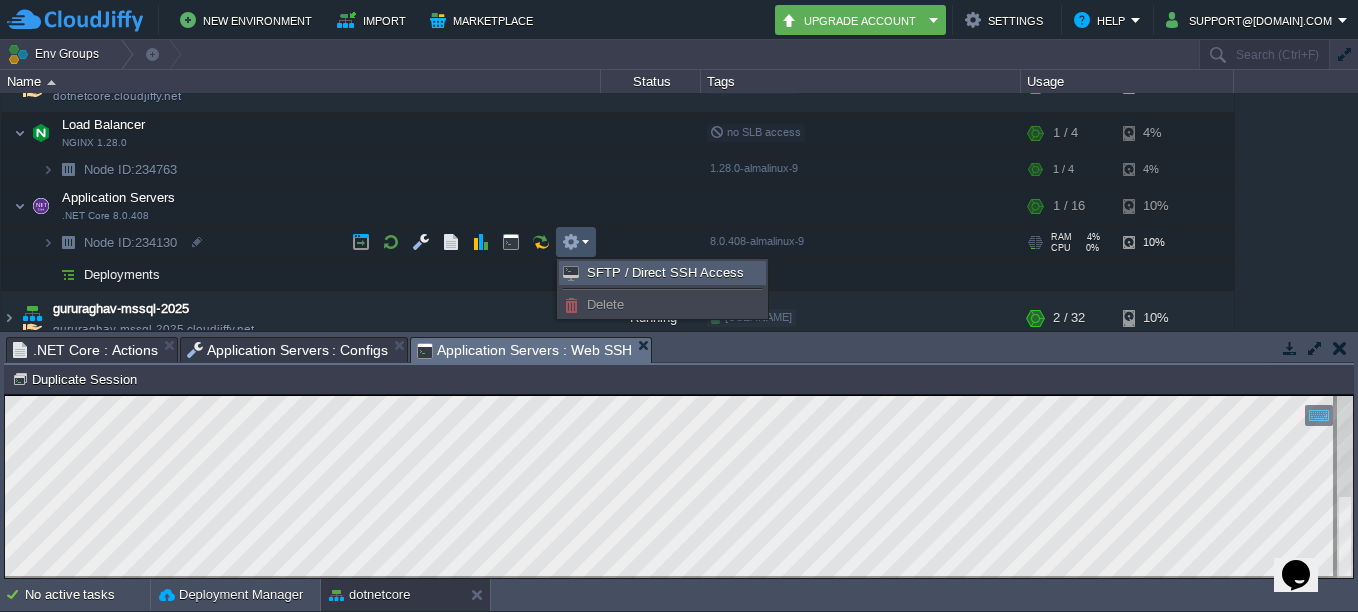 click on "SFTP / Direct SSH Access" at bounding box center [665, 272] 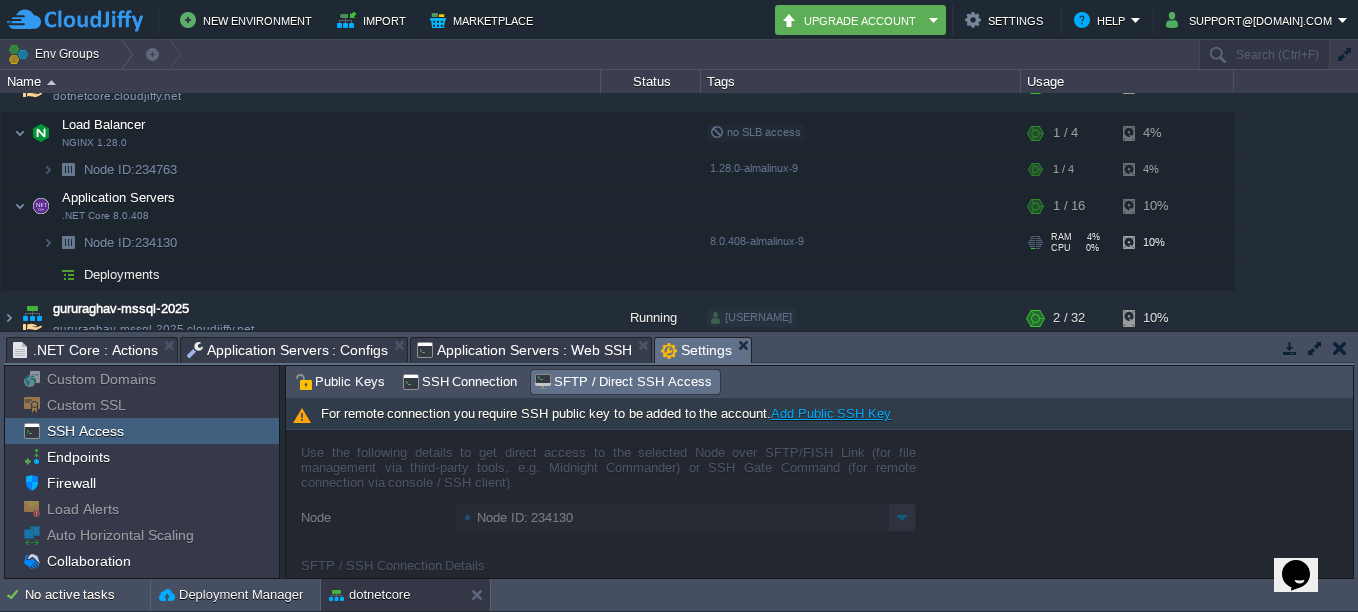 click on "Add Public SSH Key" at bounding box center (831, 413) 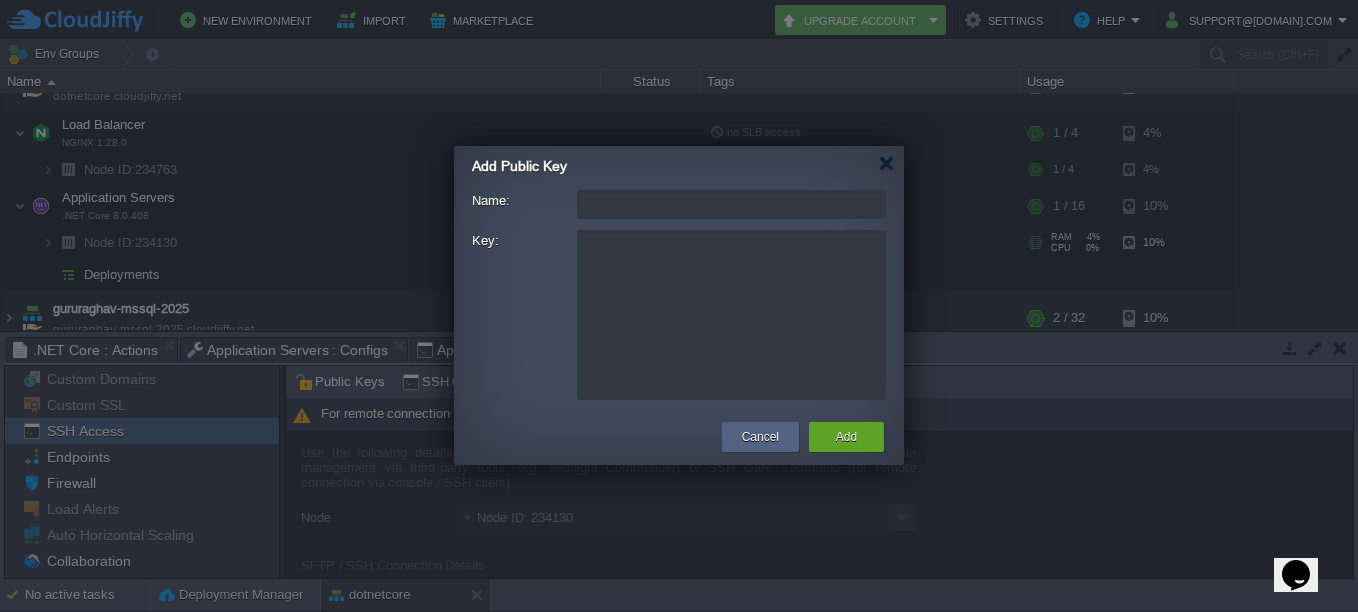 click on "Key:" at bounding box center (731, 315) 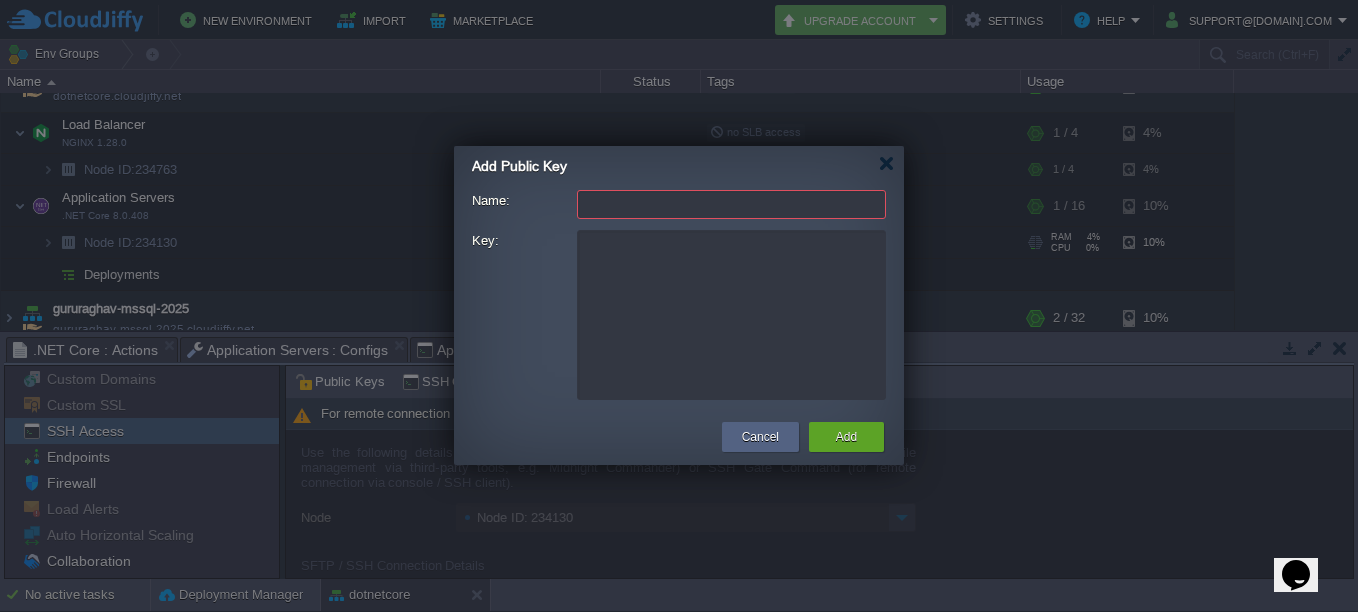 click on "Name:" at bounding box center (731, 204) 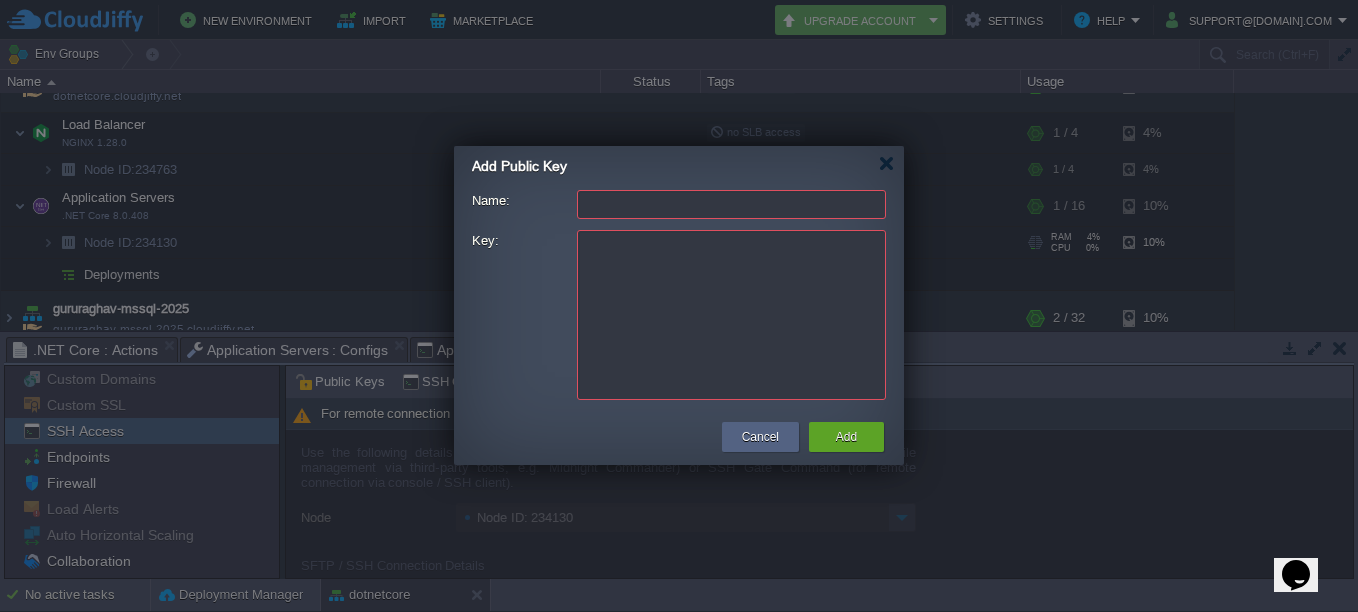 click on "Key:" at bounding box center [731, 315] 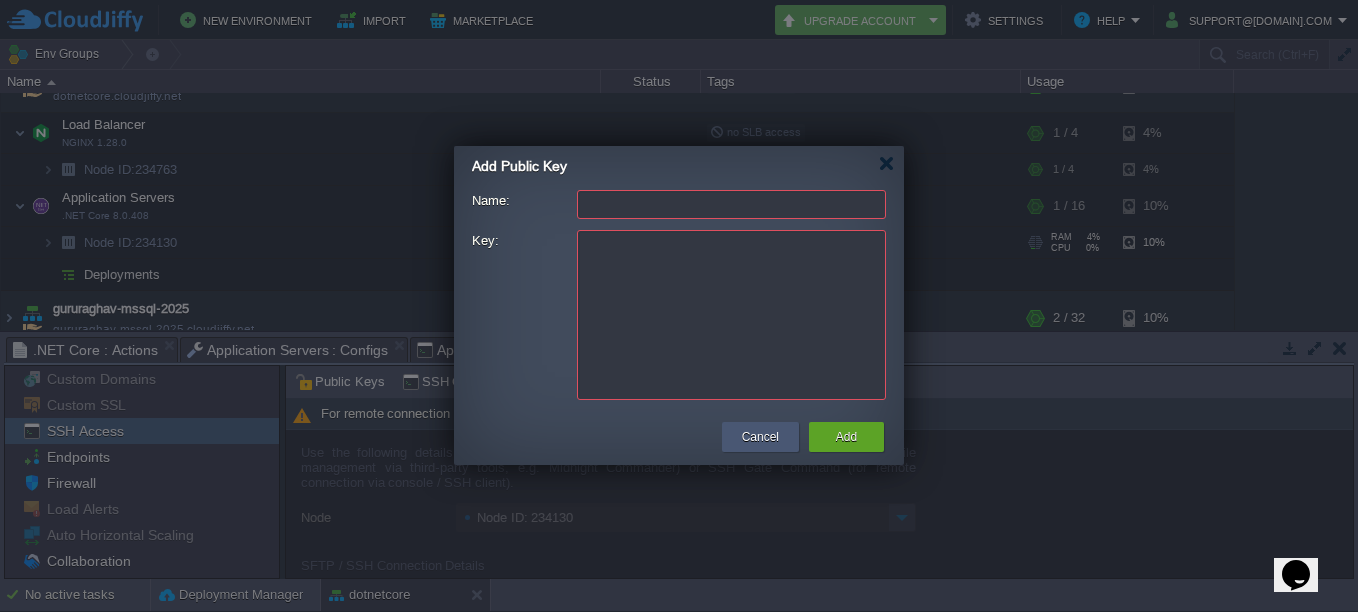 click on "Cancel" at bounding box center (760, 437) 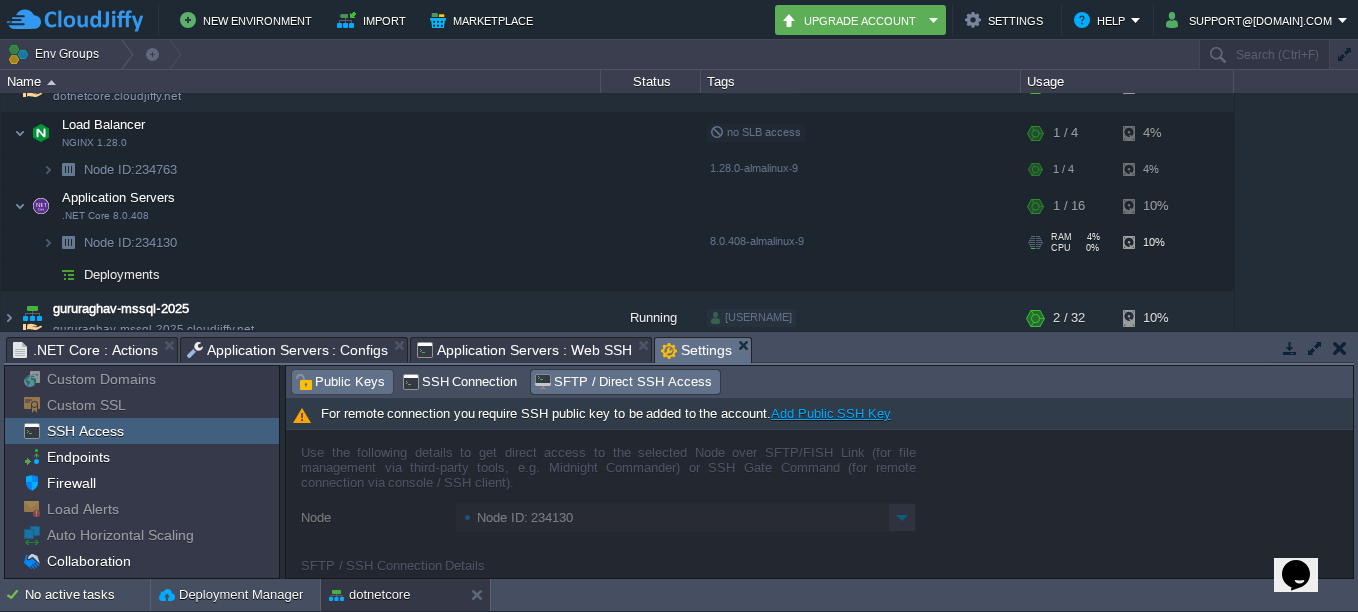 click on "Public Keys" at bounding box center (340, 382) 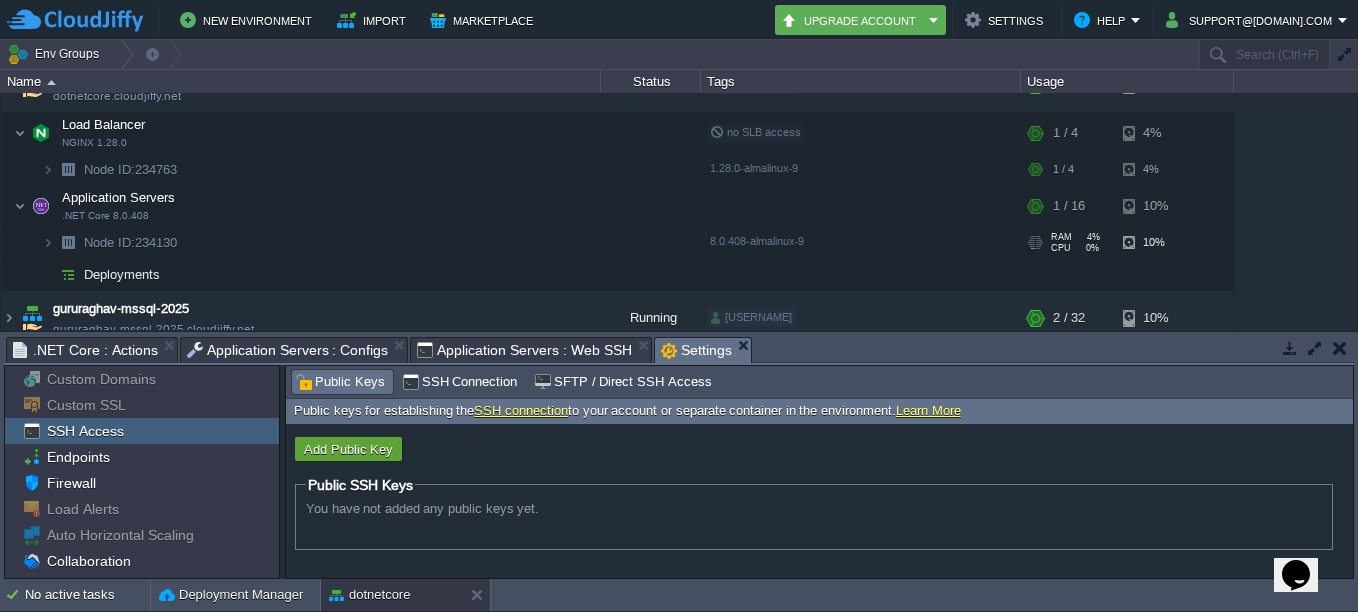 click on "You have not added any public keys yet." at bounding box center (422, 508) 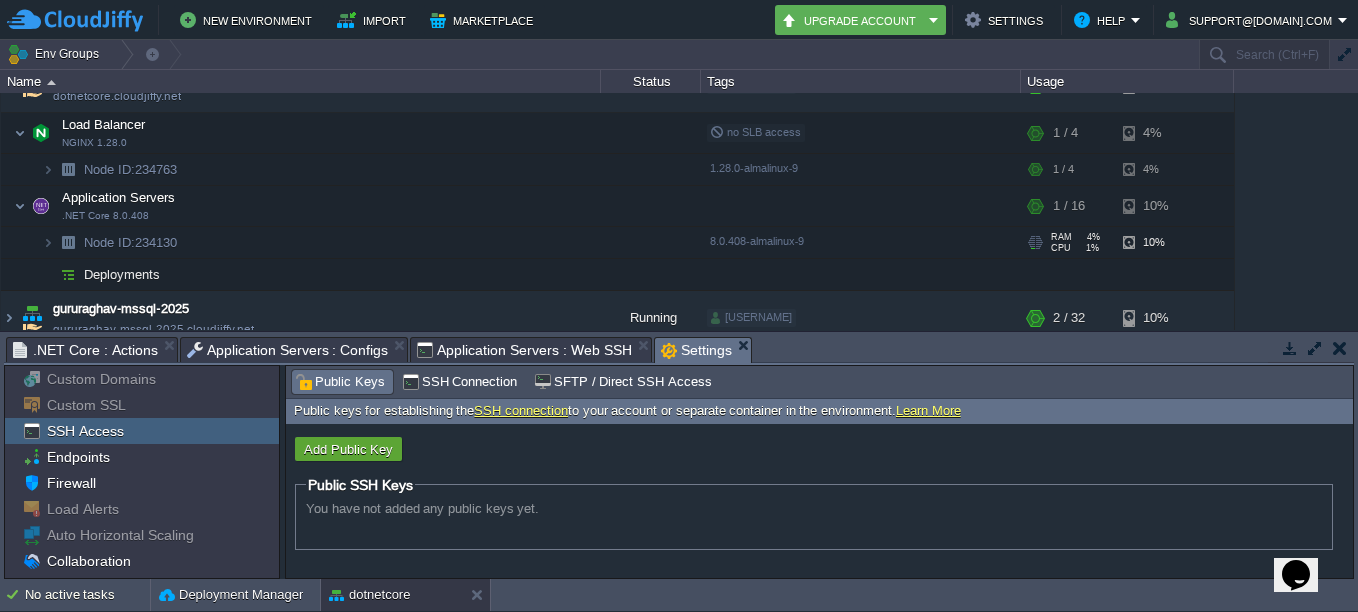 click on "You have not added any public keys yet." at bounding box center [814, 508] 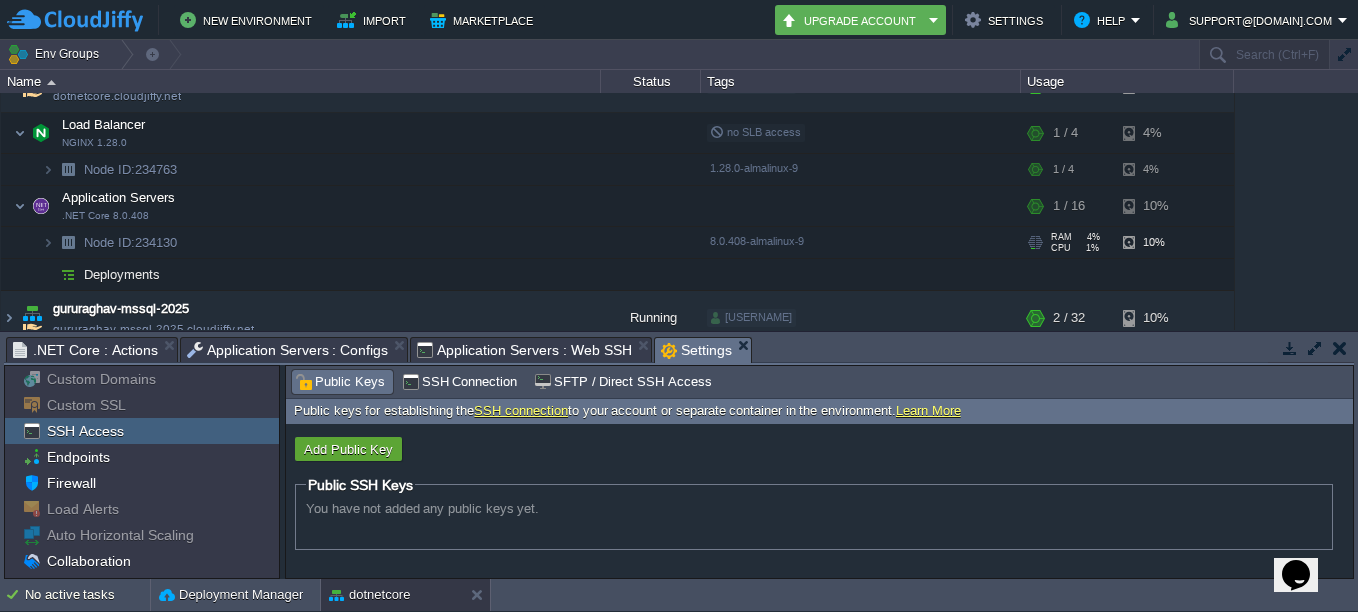 click on "You have not added any public keys yet." at bounding box center (814, 508) 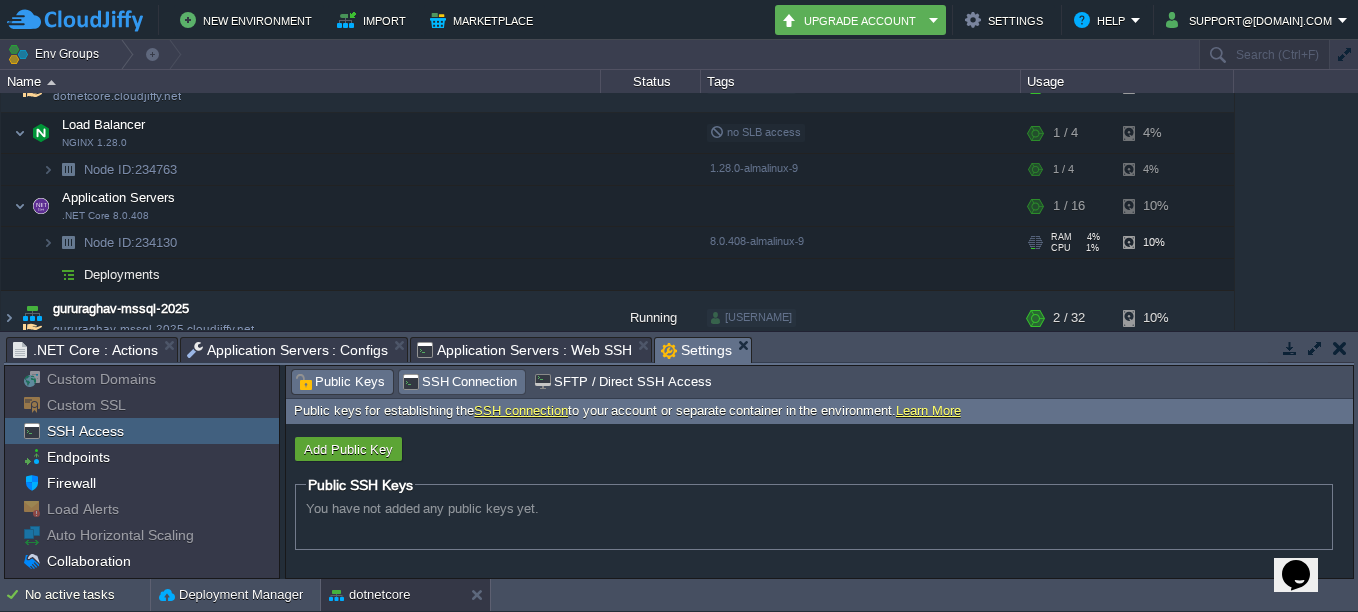 click on "SSH Connection" at bounding box center (460, 382) 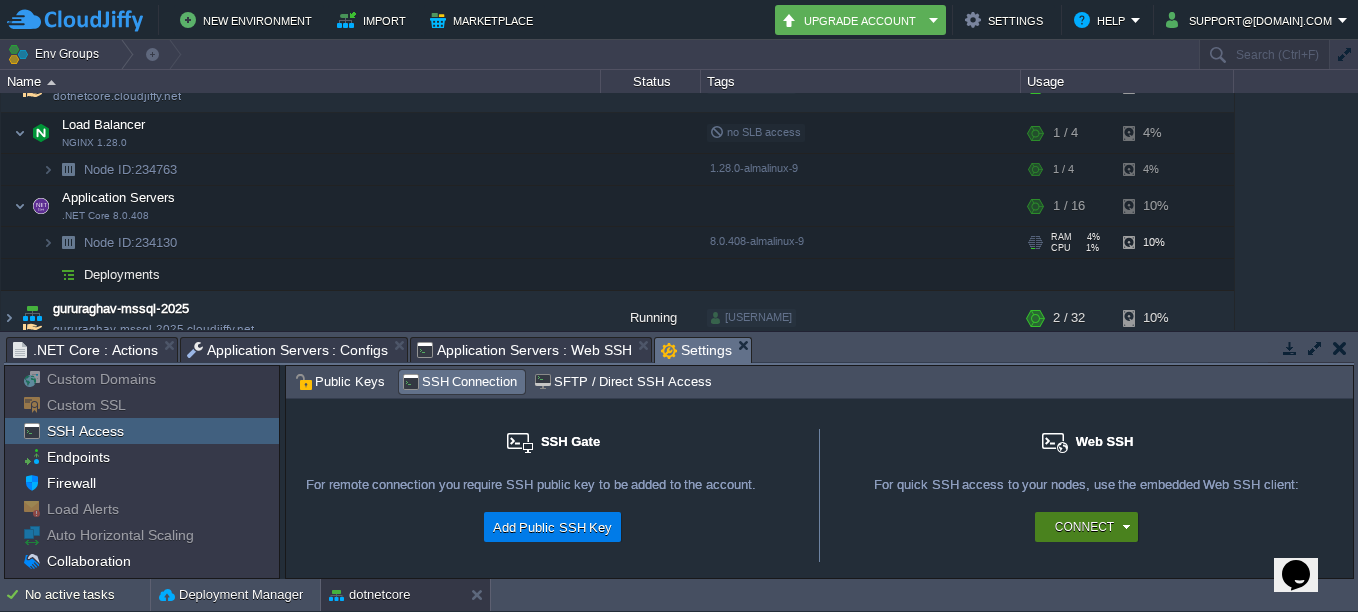 click on "Connect" at bounding box center (1084, 527) 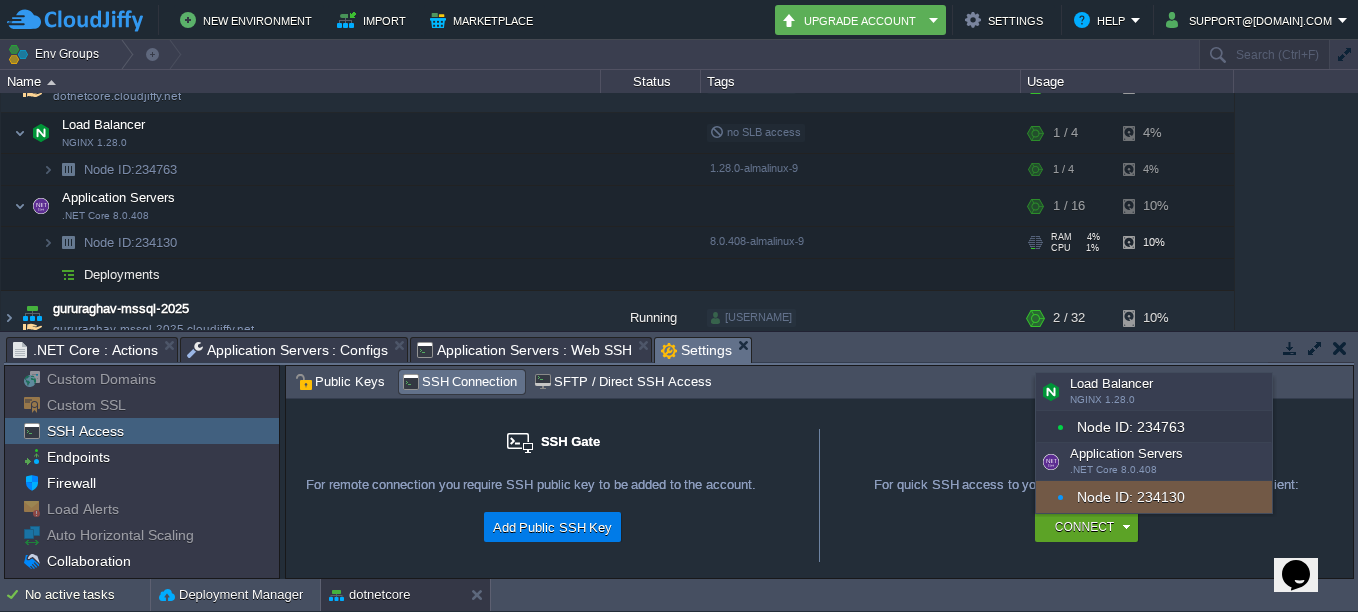 click on "Node ID: 234130" at bounding box center [1154, 497] 